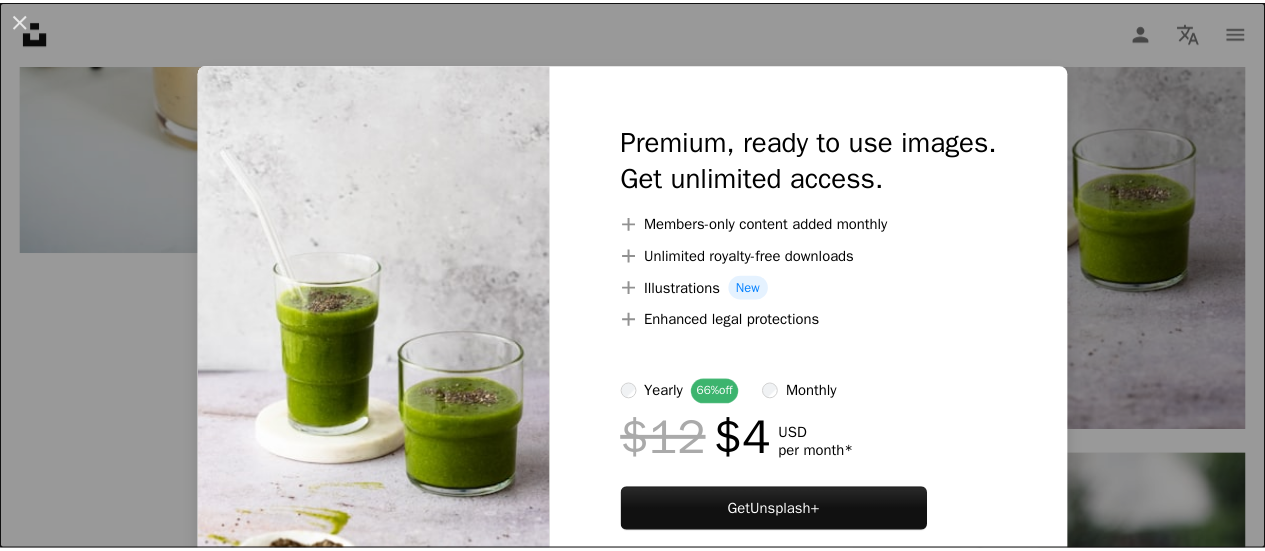 scroll, scrollTop: 3994, scrollLeft: 0, axis: vertical 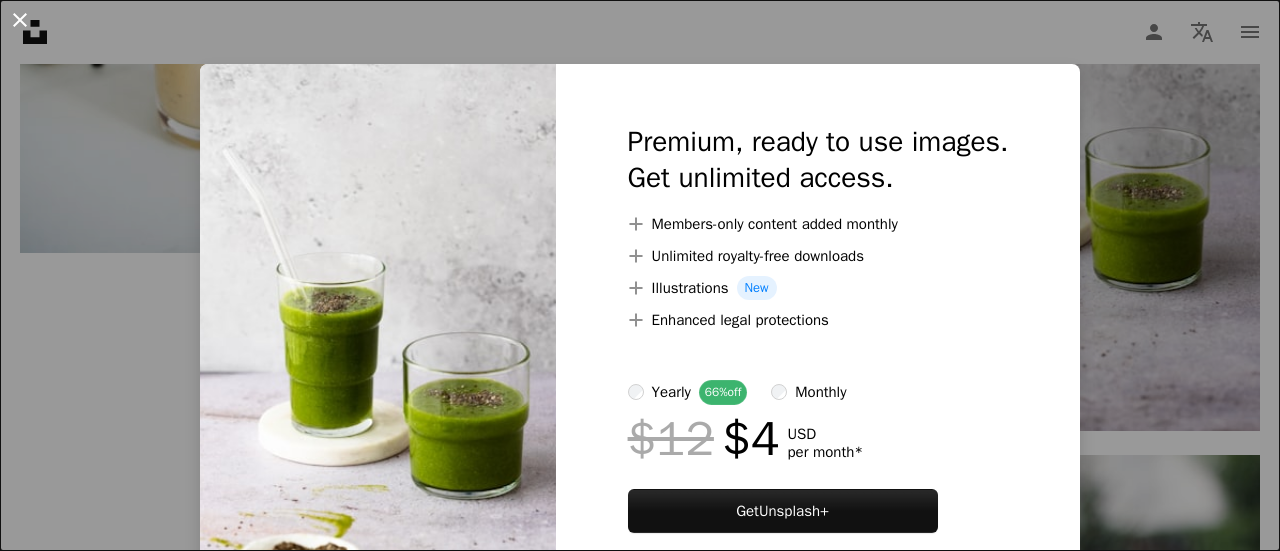 click on "An X shape" at bounding box center (20, 20) 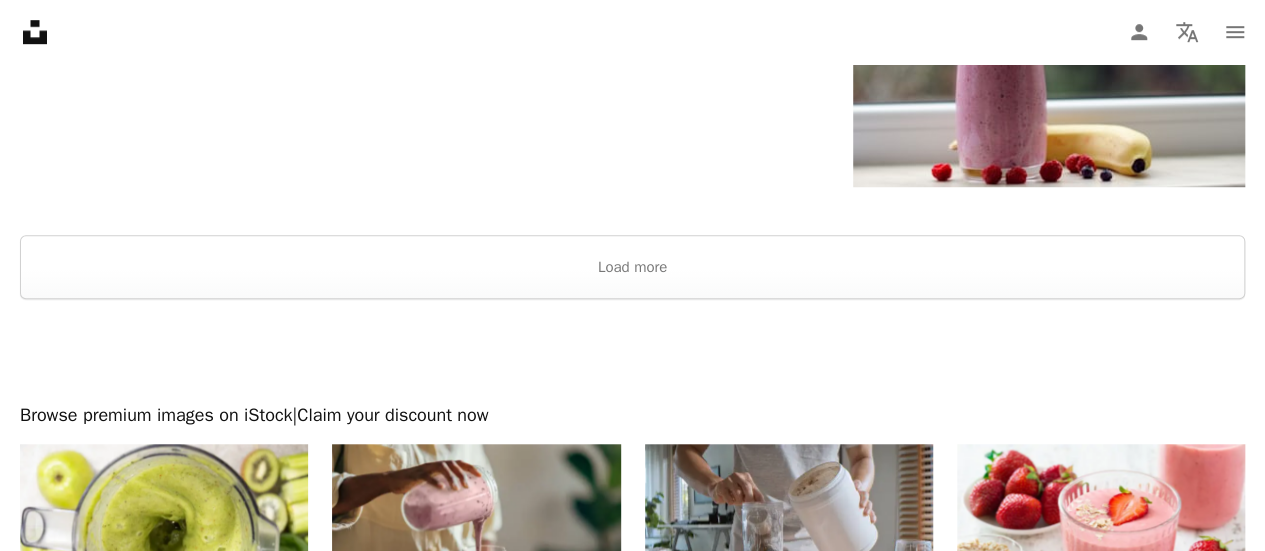 scroll, scrollTop: 4490, scrollLeft: 0, axis: vertical 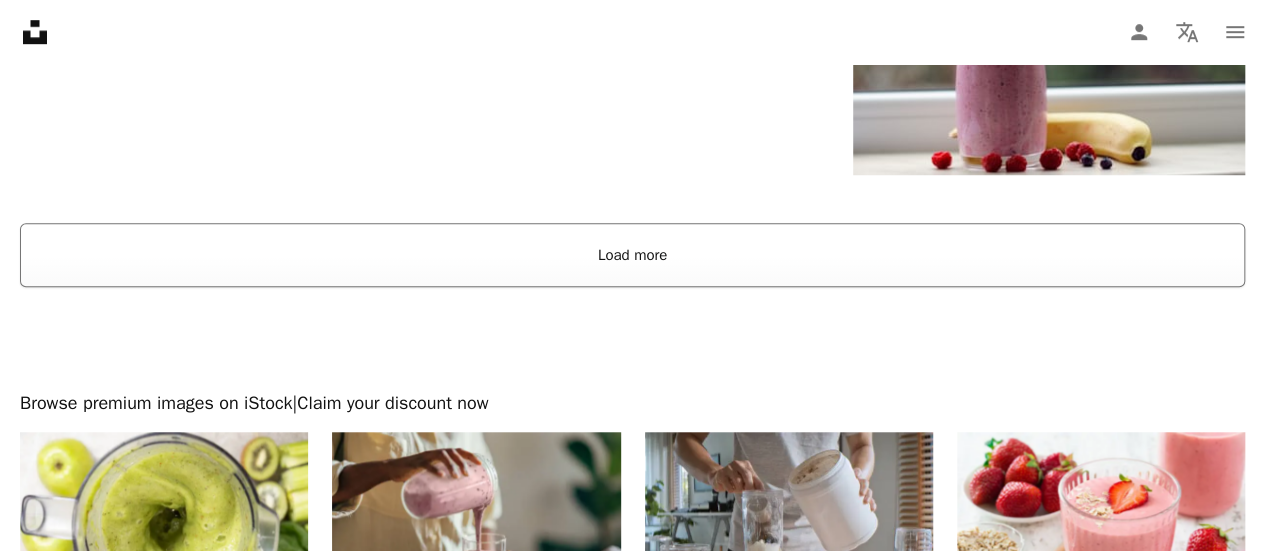 click on "Load more" at bounding box center [632, 255] 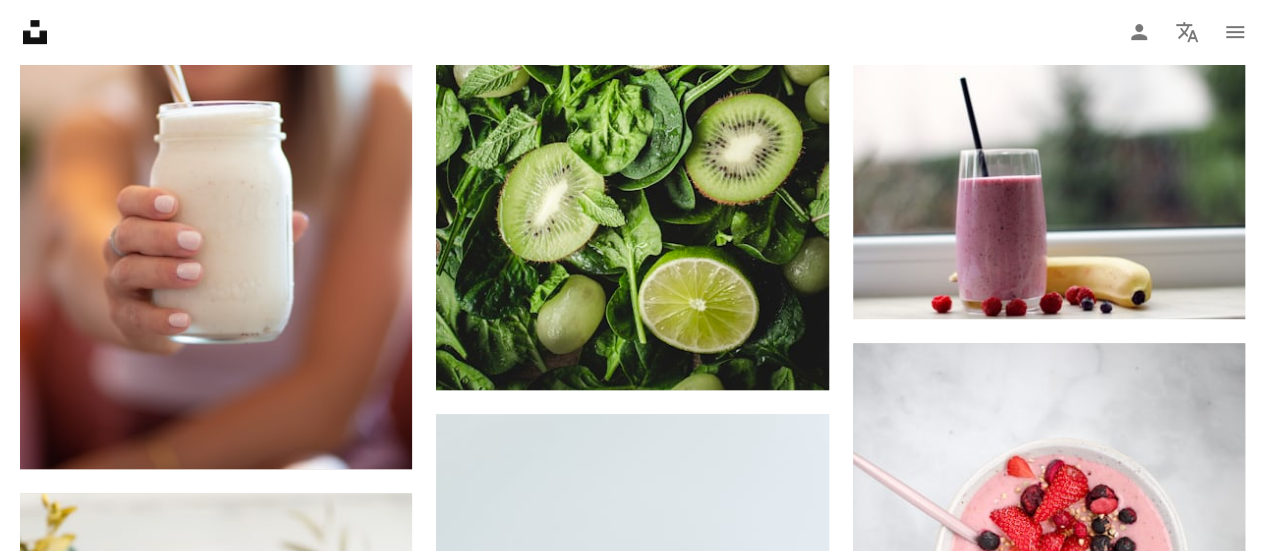 scroll, scrollTop: 4359, scrollLeft: 0, axis: vertical 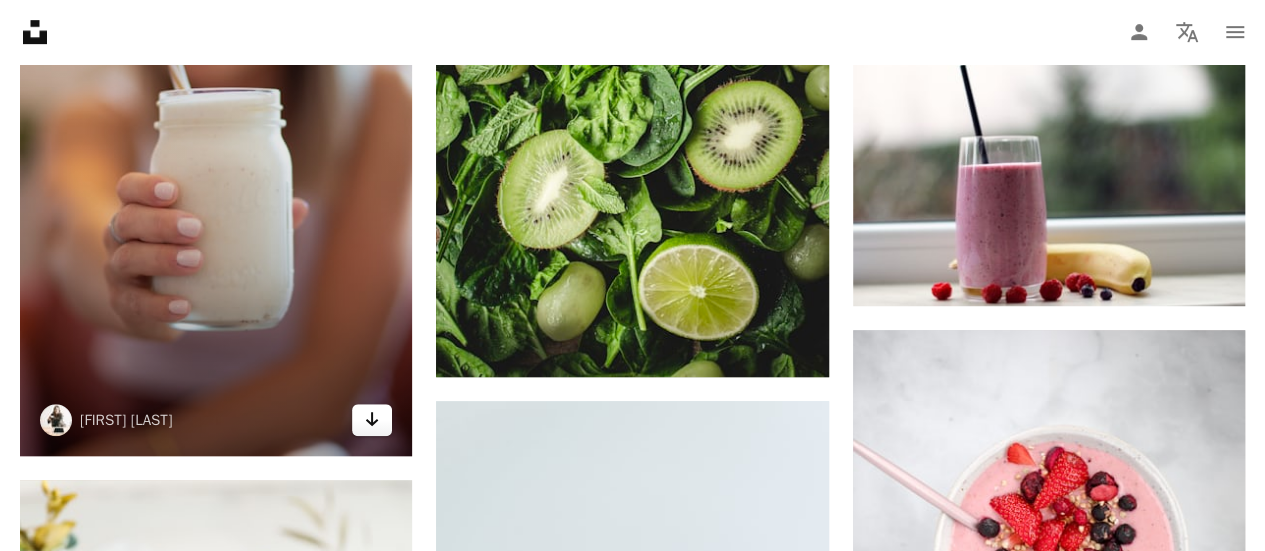 click on "Arrow pointing down" 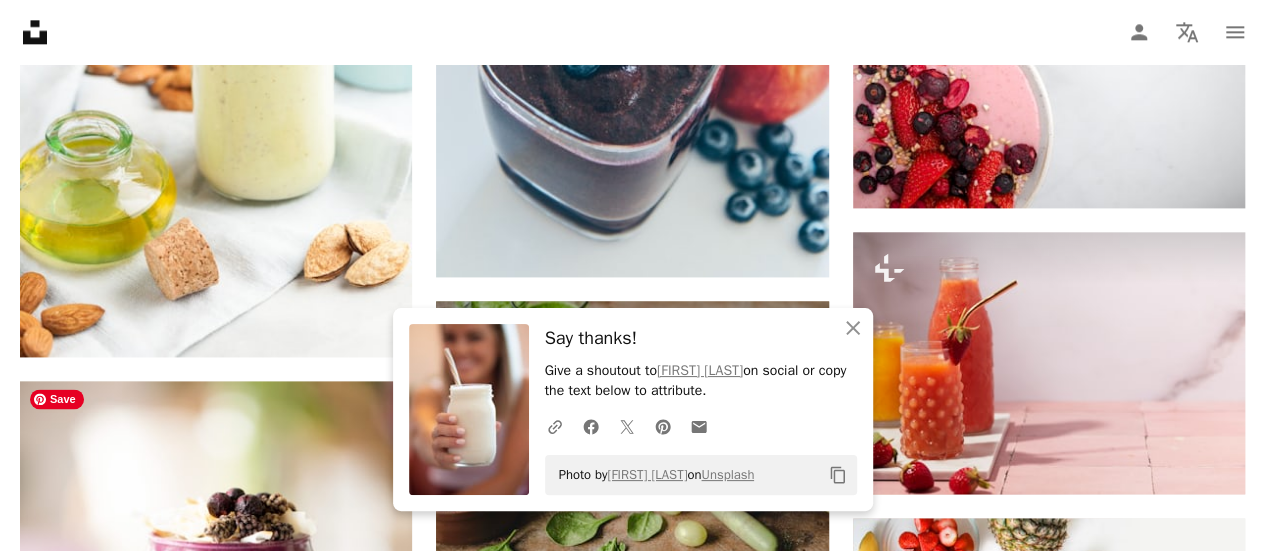 scroll, scrollTop: 5071, scrollLeft: 0, axis: vertical 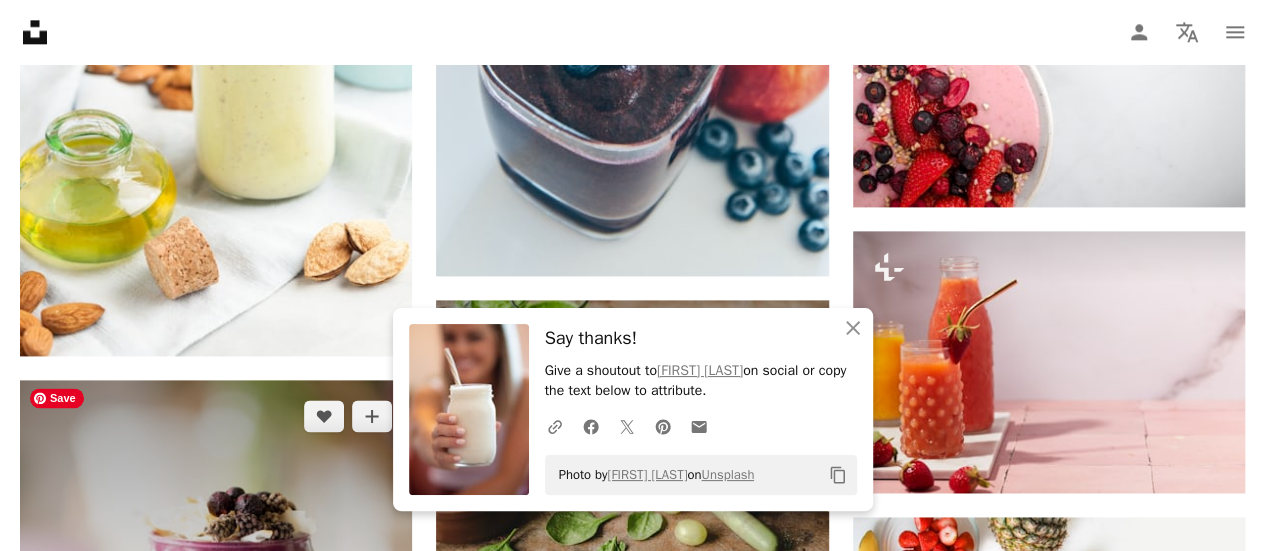 drag, startPoint x: 380, startPoint y: 427, endPoint x: 272, endPoint y: 453, distance: 111.085556 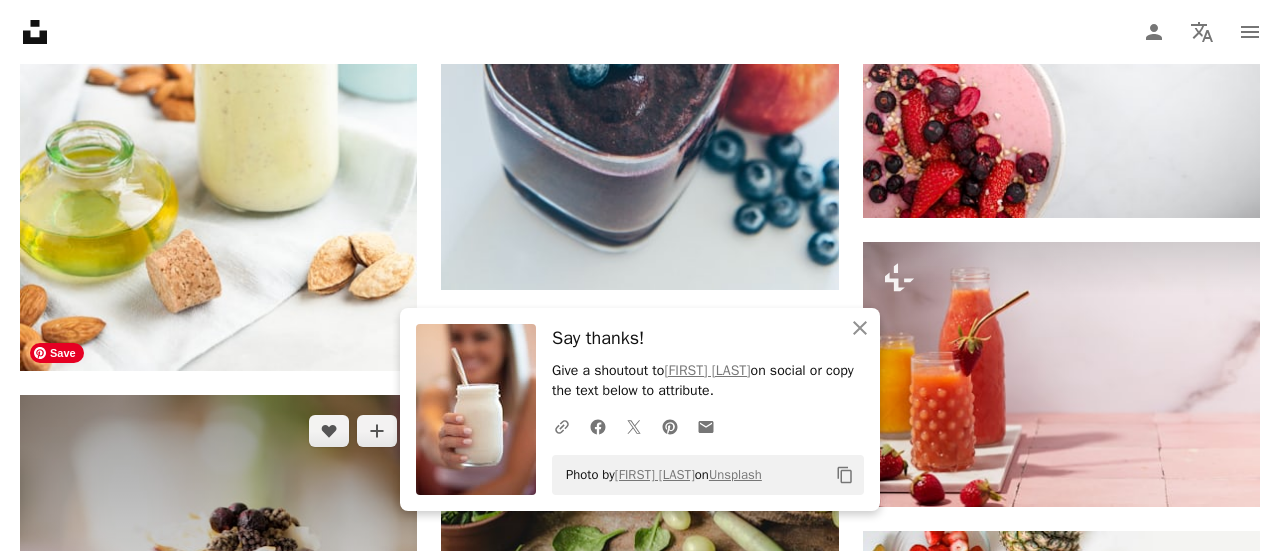 scroll, scrollTop: 5198, scrollLeft: 0, axis: vertical 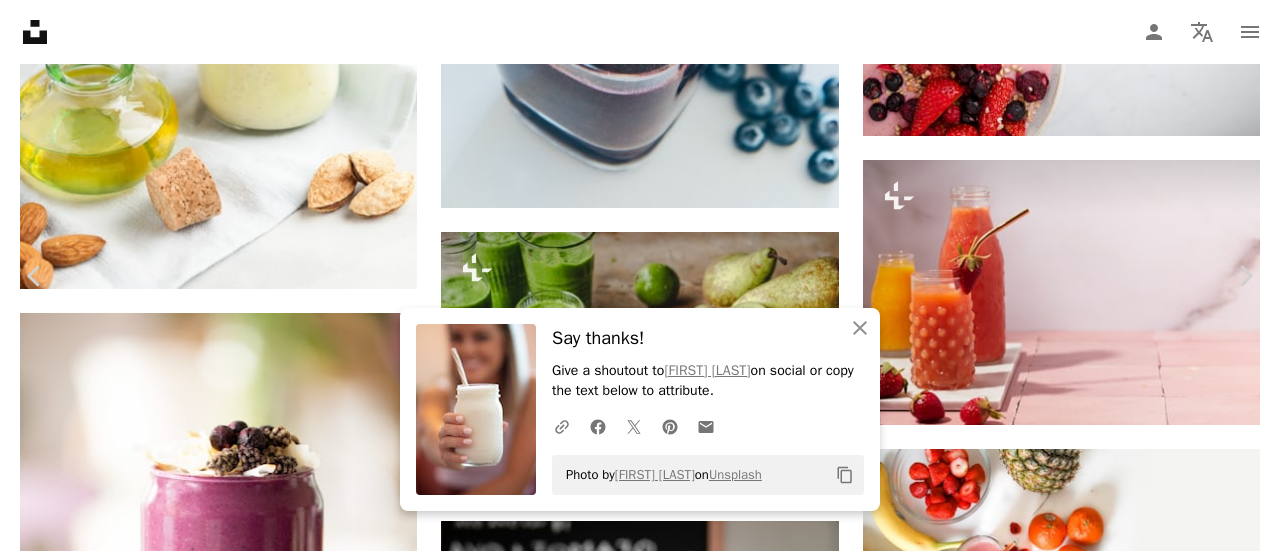 click on "An X shape" at bounding box center [20, 20] 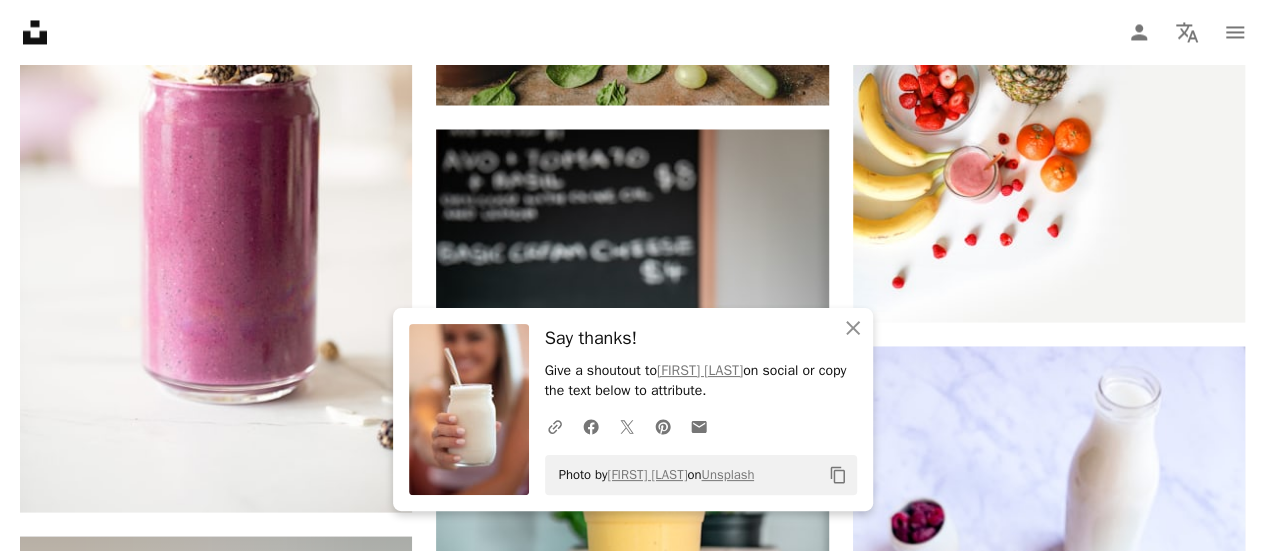 scroll, scrollTop: 5529, scrollLeft: 0, axis: vertical 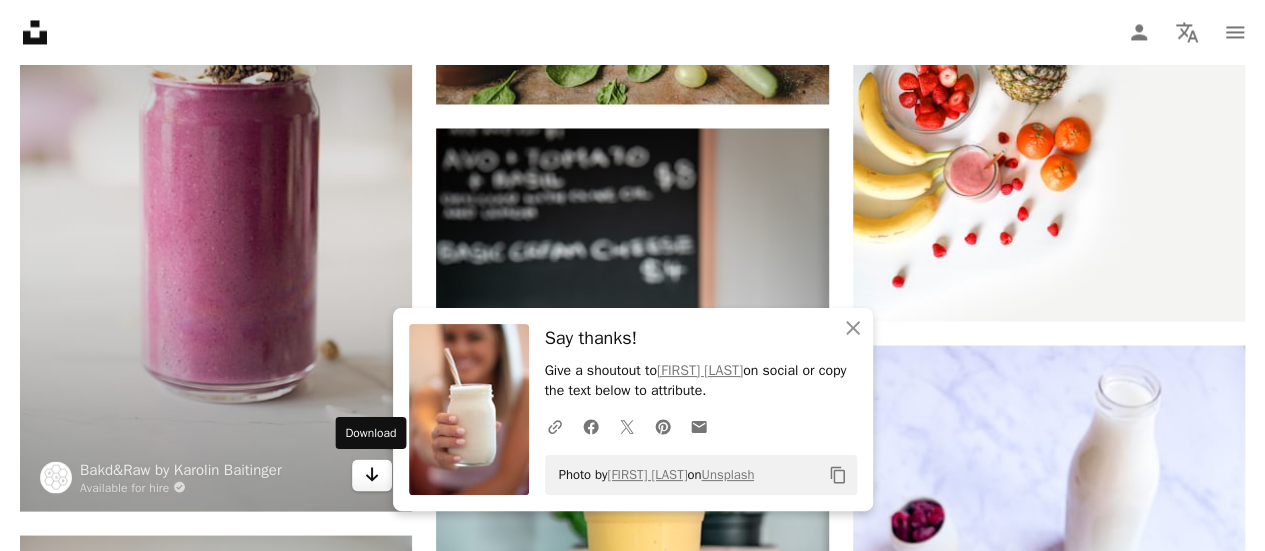 click on "Arrow pointing down" 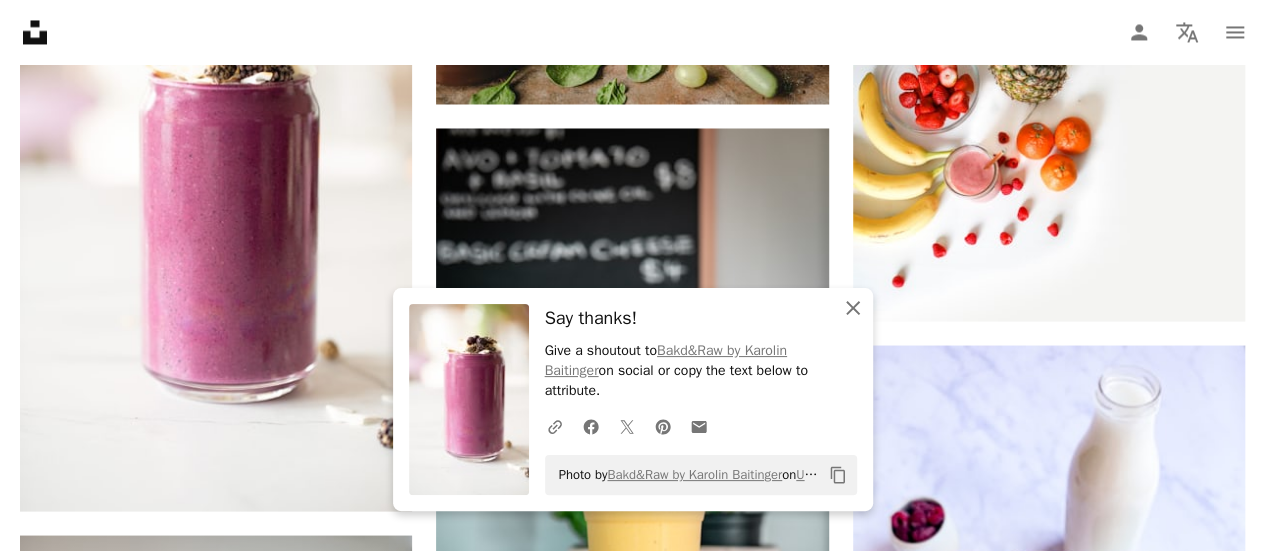 click on "An X shape" 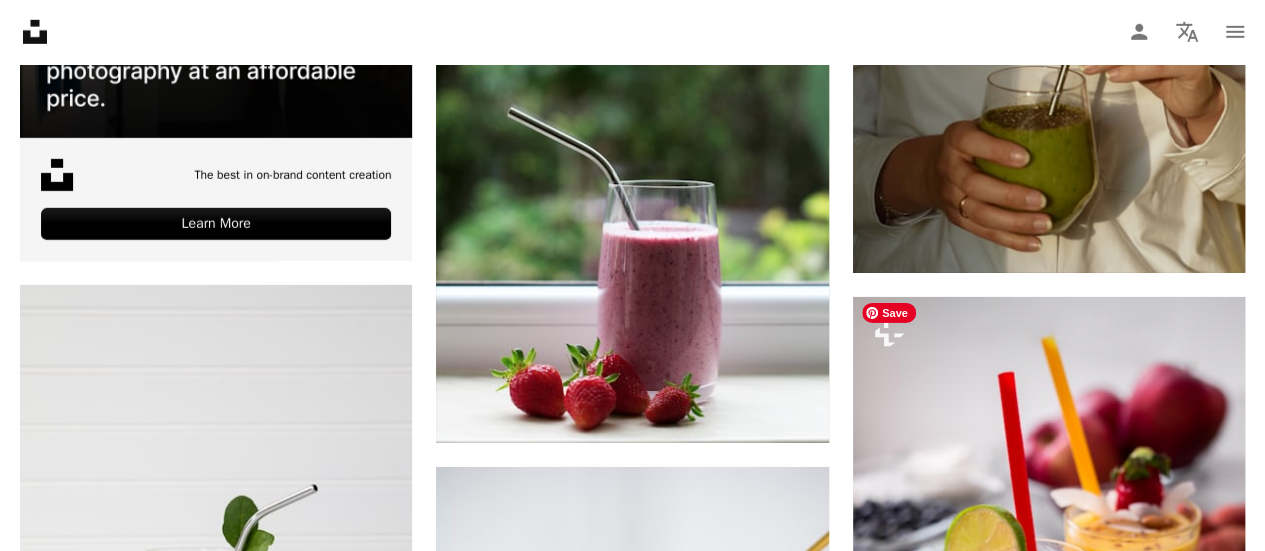 scroll, scrollTop: 6941, scrollLeft: 0, axis: vertical 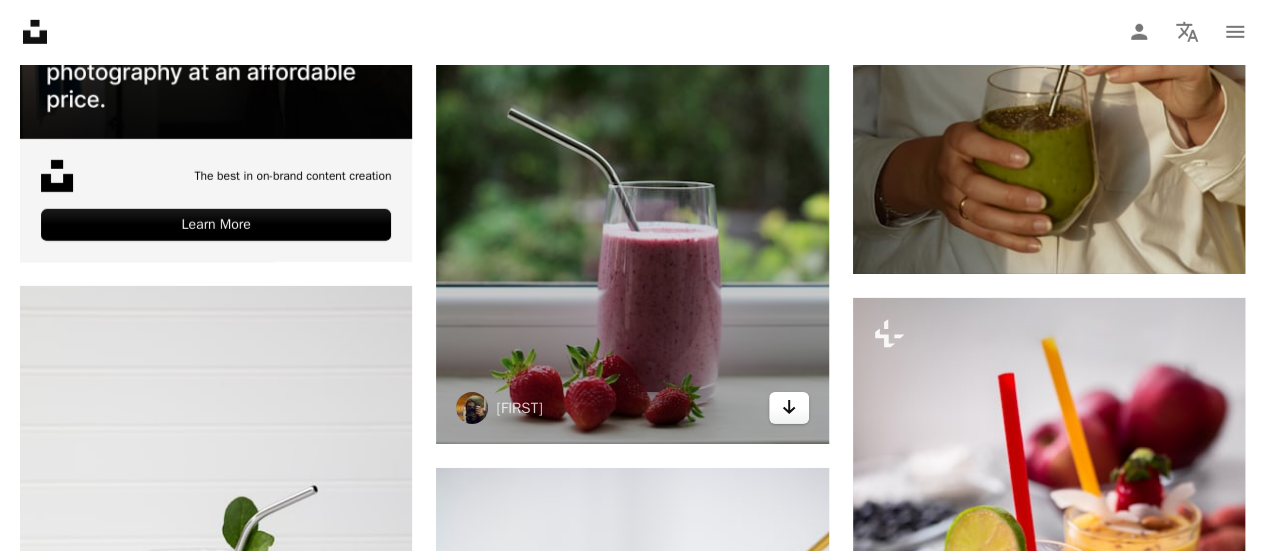click on "Arrow pointing down" 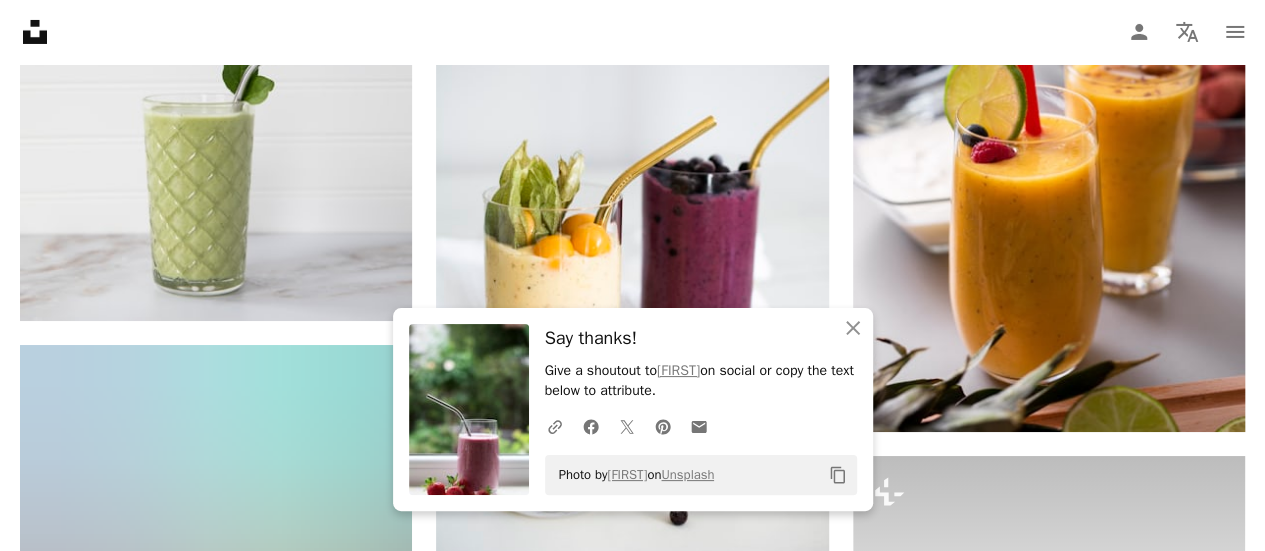 scroll, scrollTop: 7398, scrollLeft: 0, axis: vertical 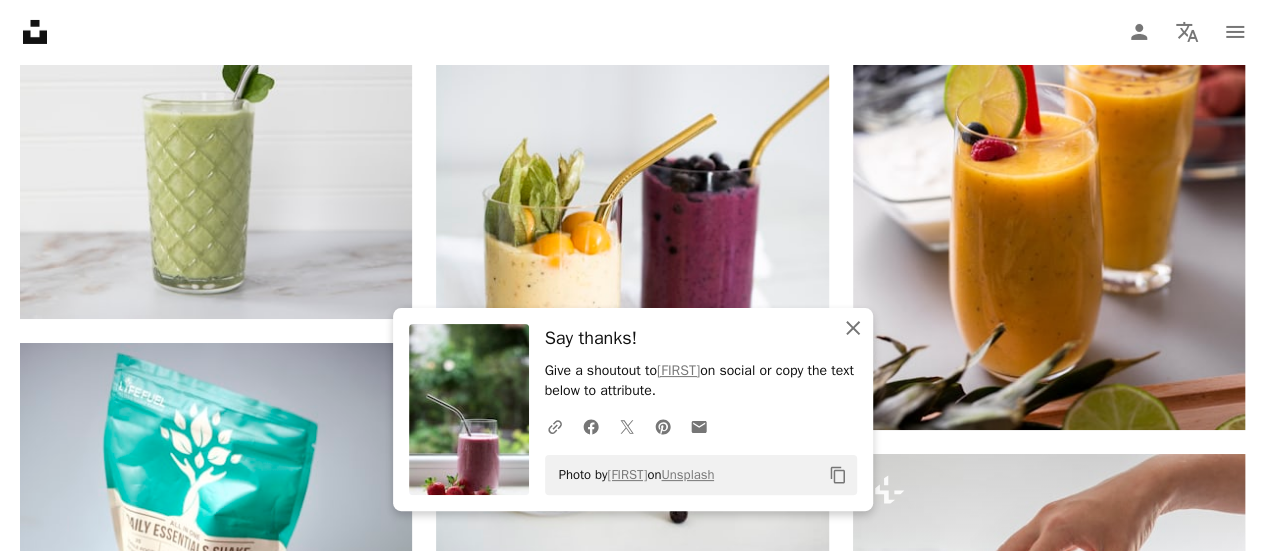click 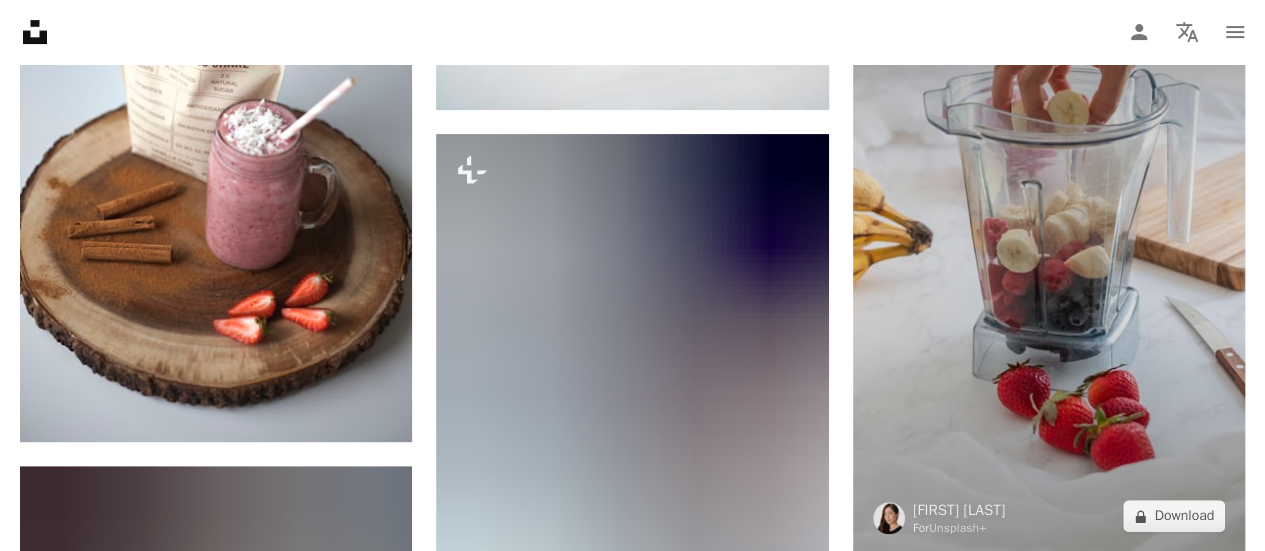 scroll, scrollTop: 7890, scrollLeft: 0, axis: vertical 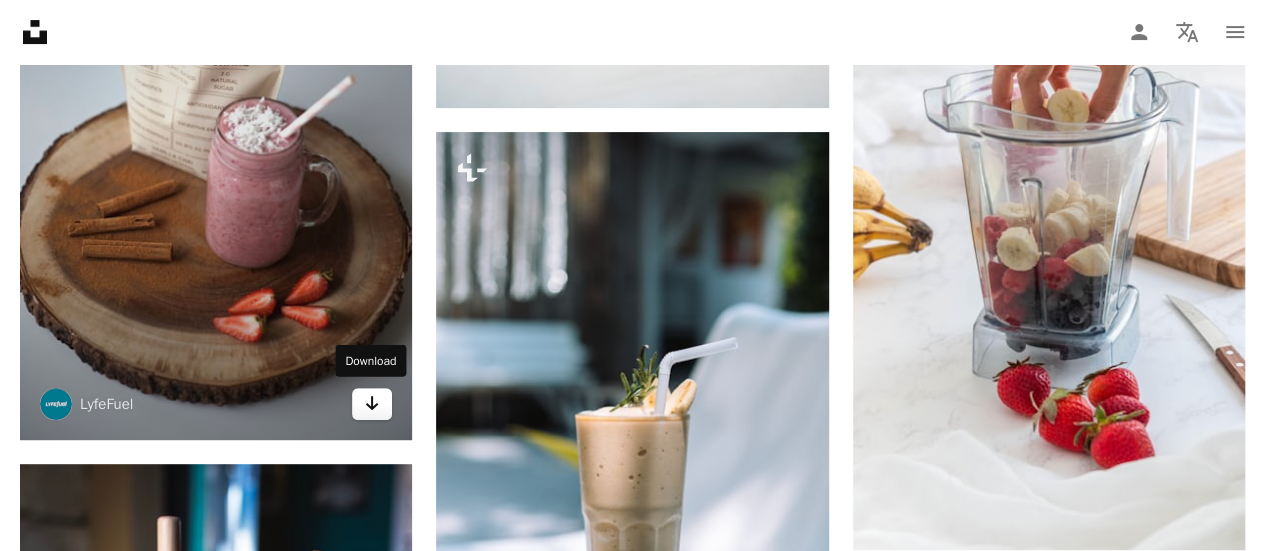 click on "Arrow pointing down" at bounding box center (372, 404) 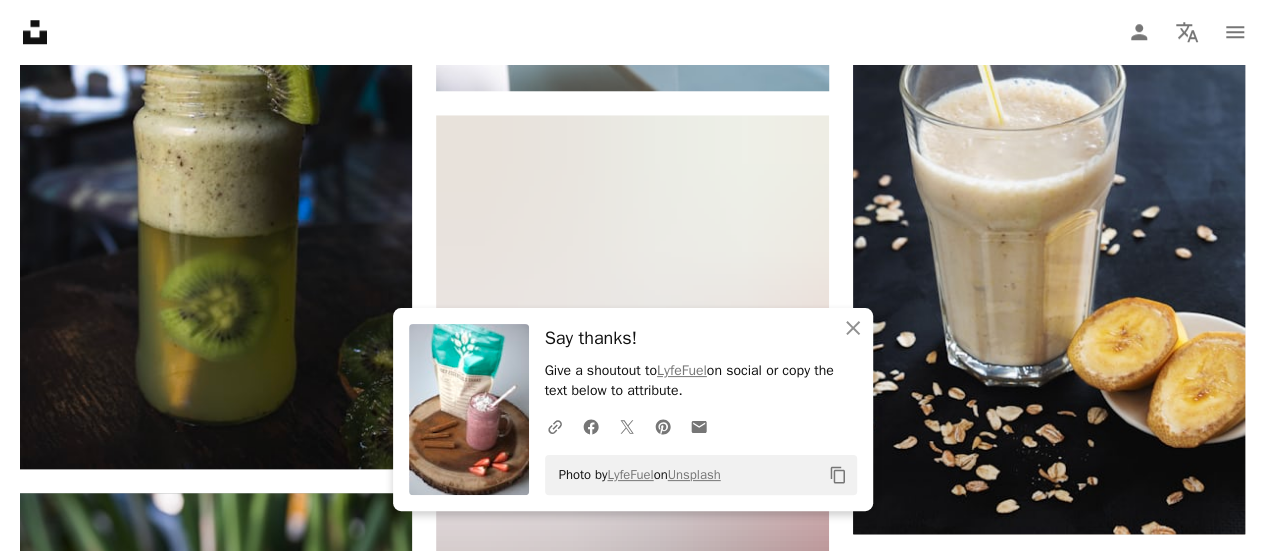 scroll, scrollTop: 8520, scrollLeft: 0, axis: vertical 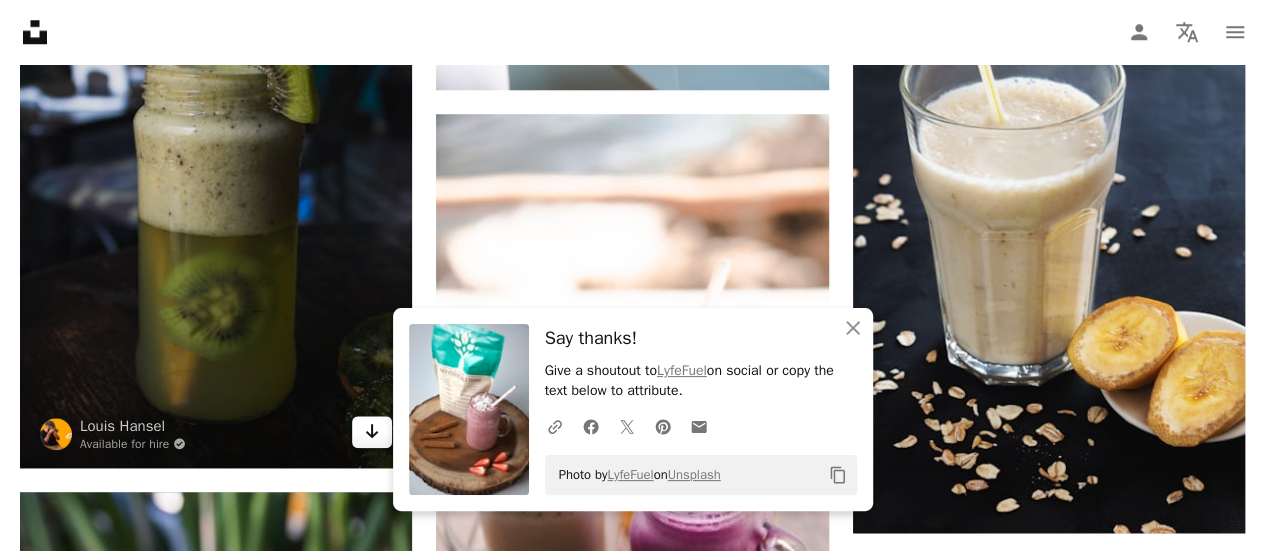 click on "Arrow pointing down" 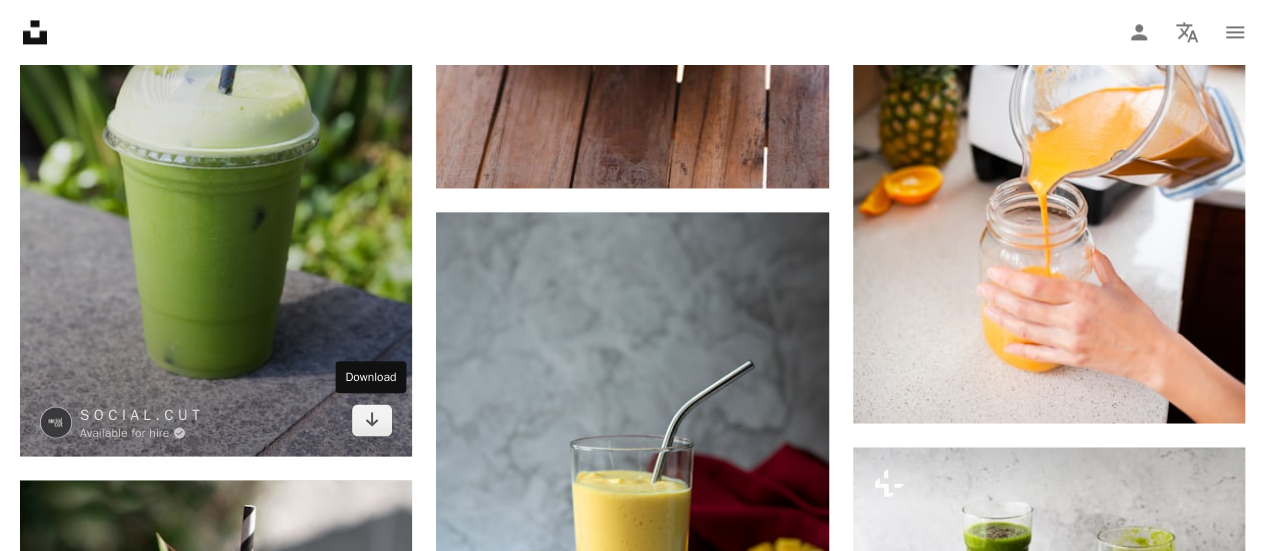 click on "Arrow pointing down" 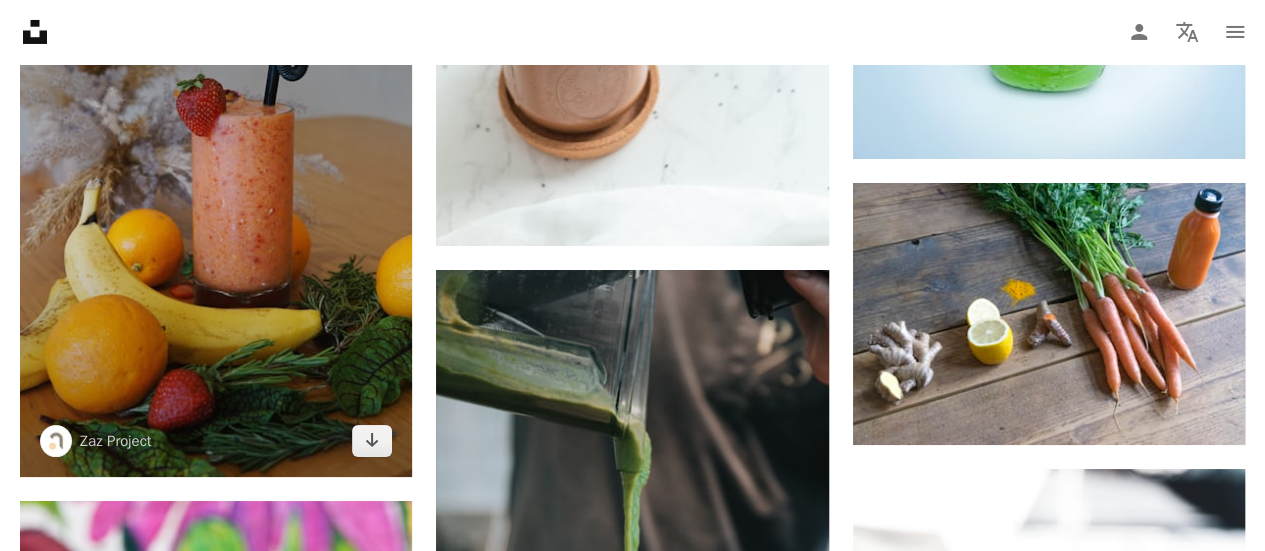 scroll, scrollTop: 11224, scrollLeft: 0, axis: vertical 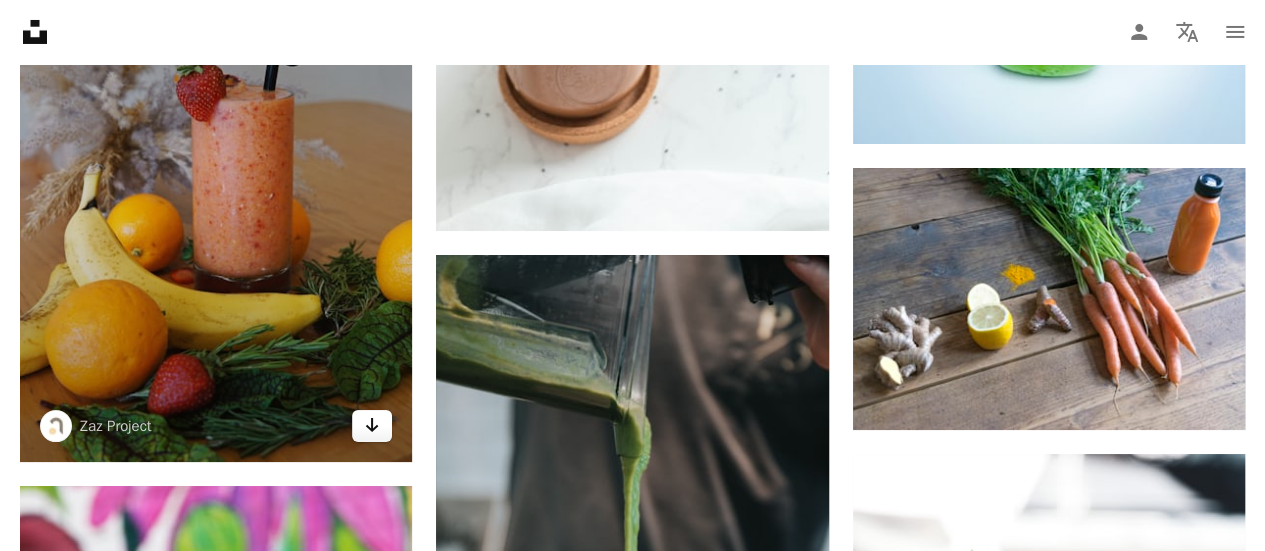 click 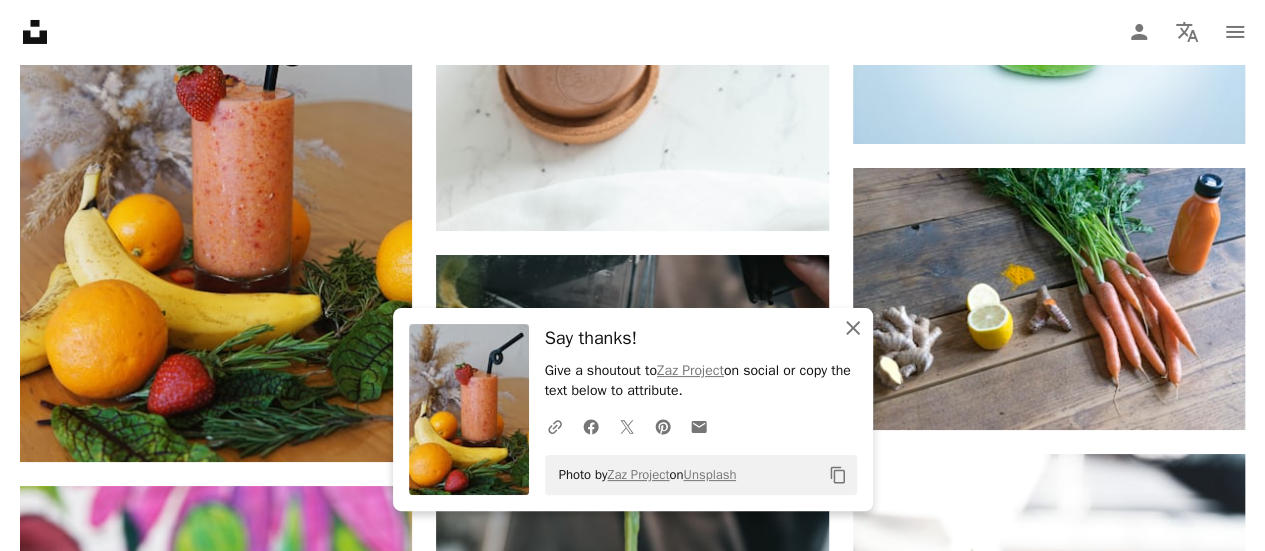 click on "An X shape" 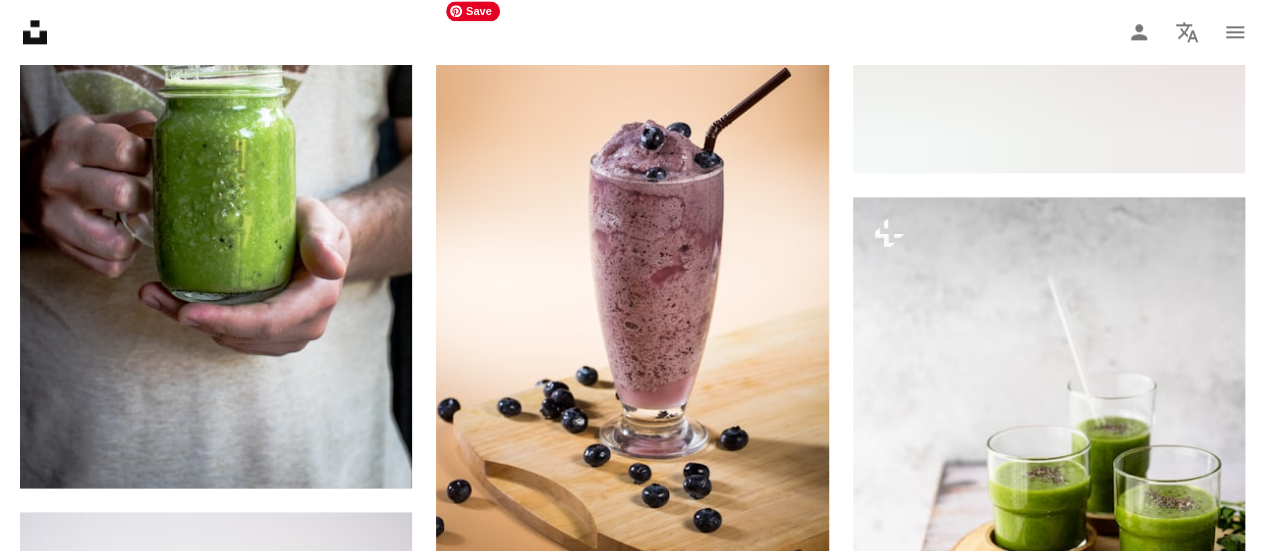 scroll, scrollTop: 12712, scrollLeft: 0, axis: vertical 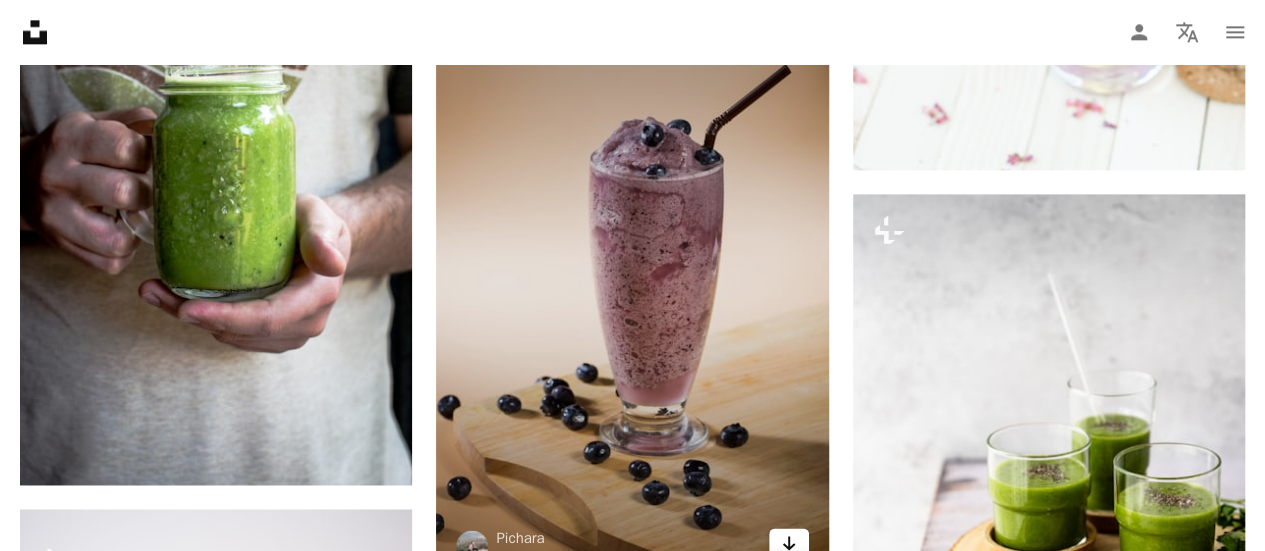 click on "Arrow pointing down" 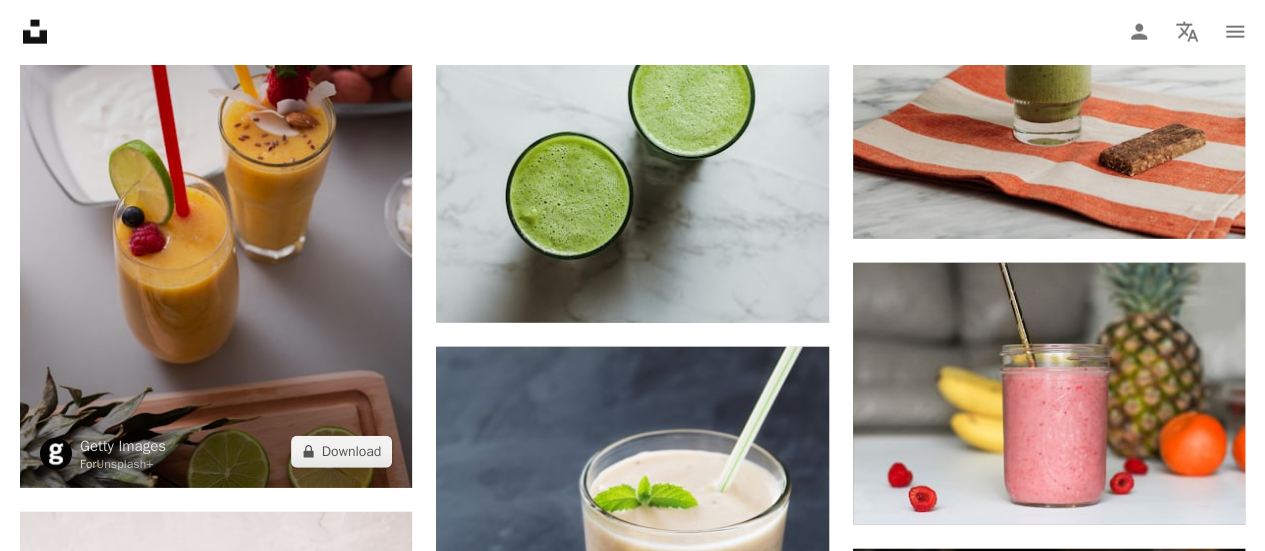 scroll, scrollTop: 13875, scrollLeft: 0, axis: vertical 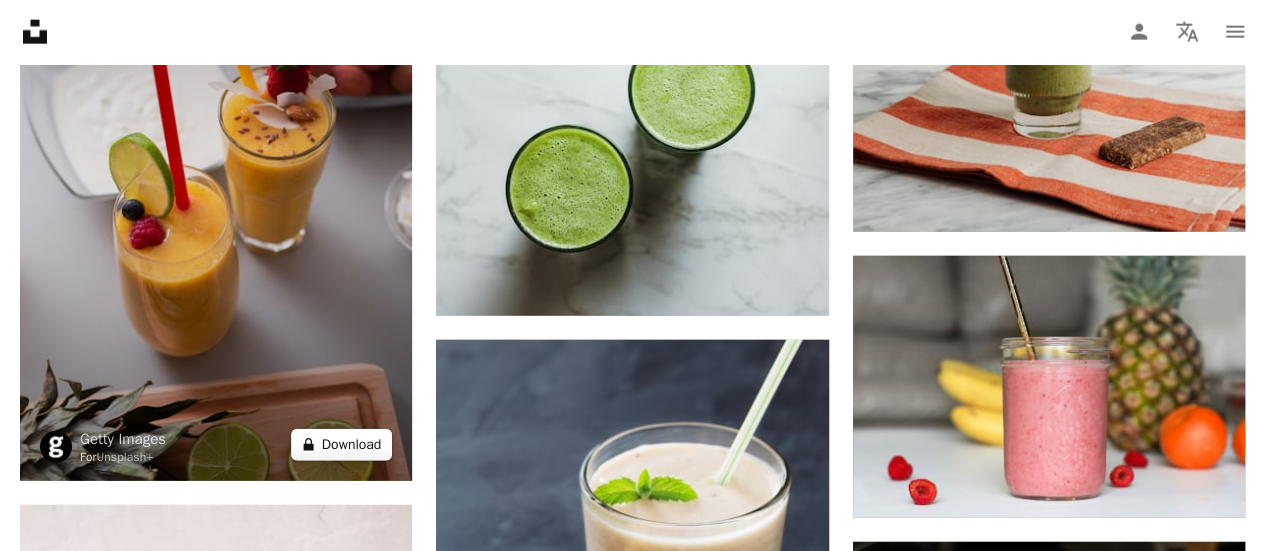 click on "A lock Download" at bounding box center (342, 445) 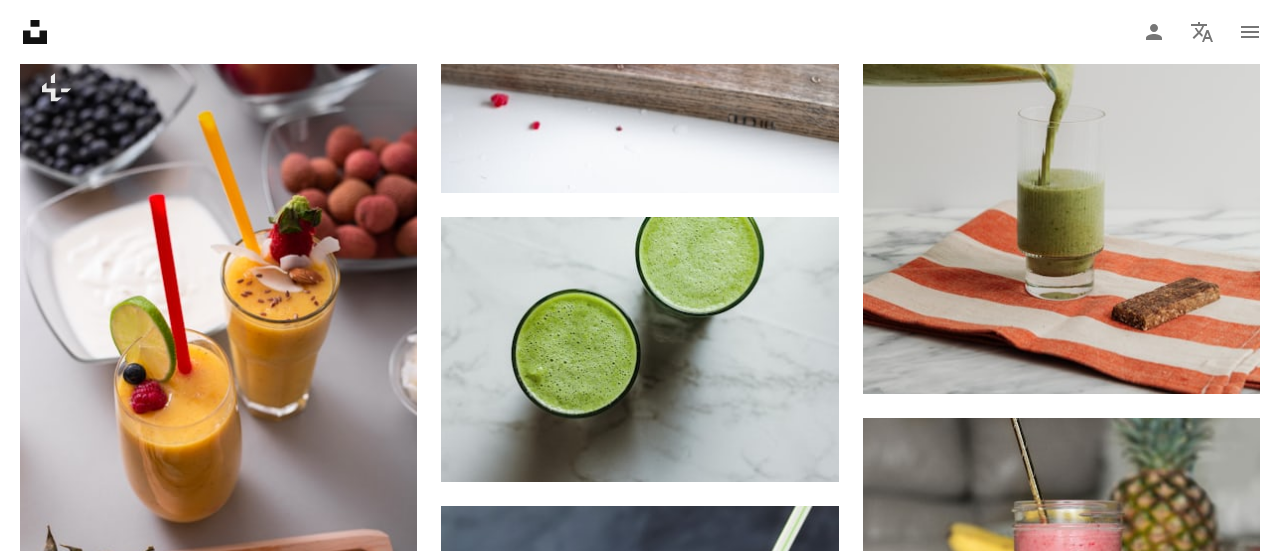 click on "An X shape" at bounding box center [20, 20] 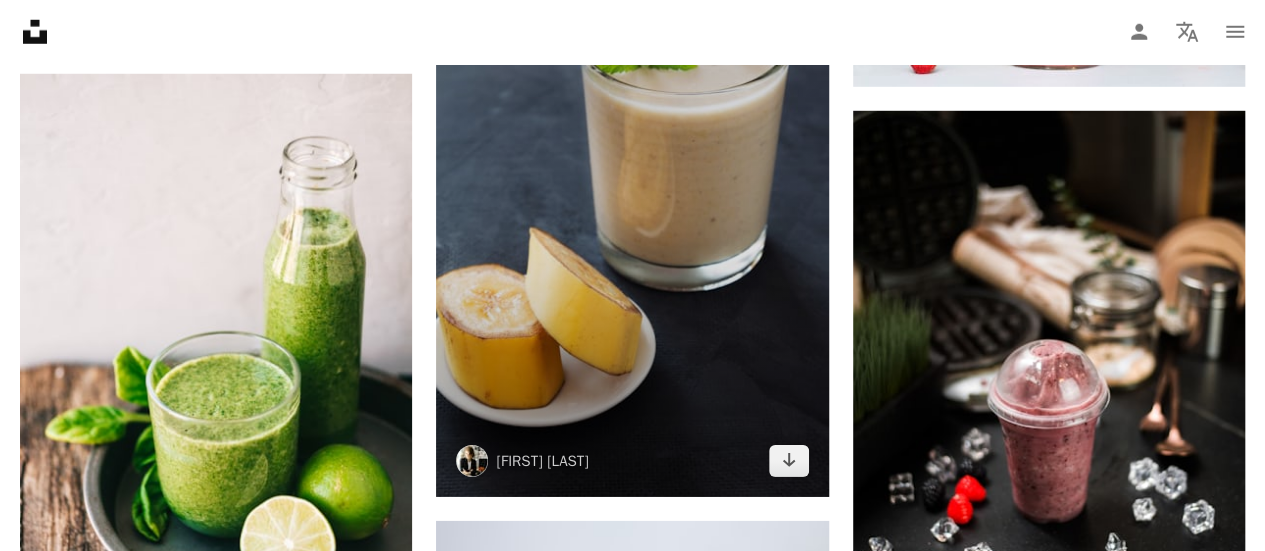 scroll, scrollTop: 14307, scrollLeft: 0, axis: vertical 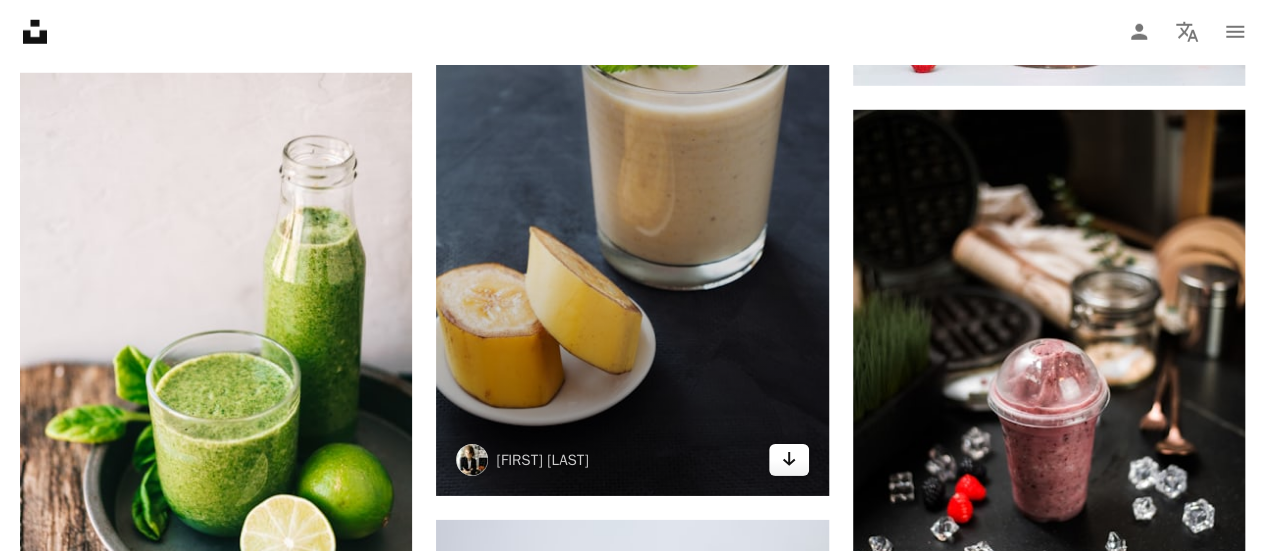 click on "Arrow pointing down" at bounding box center [789, 460] 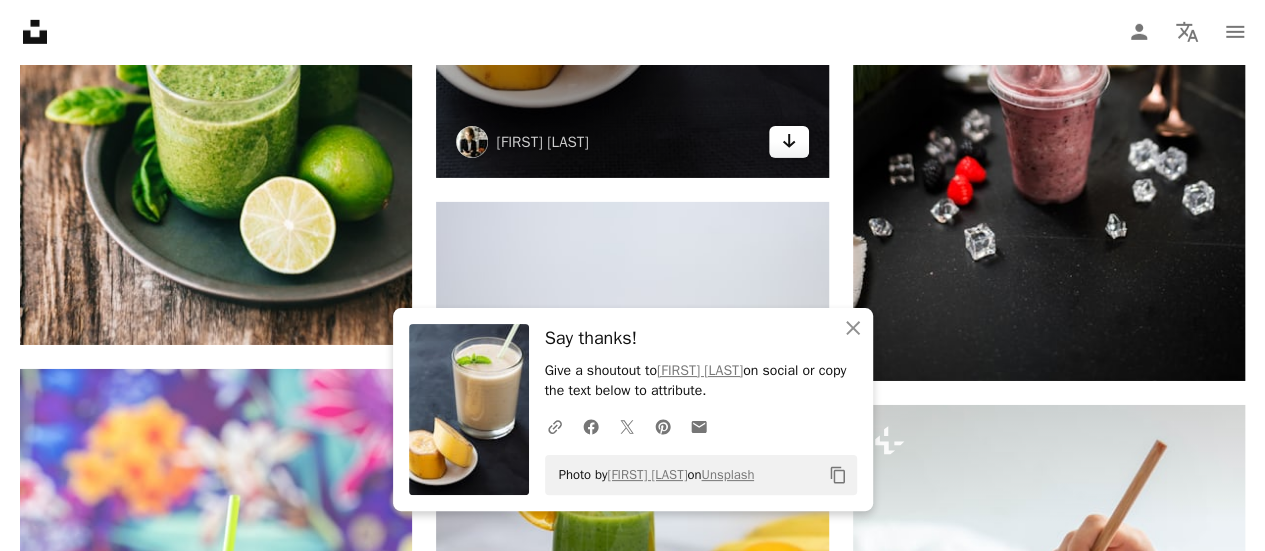 scroll, scrollTop: 14633, scrollLeft: 0, axis: vertical 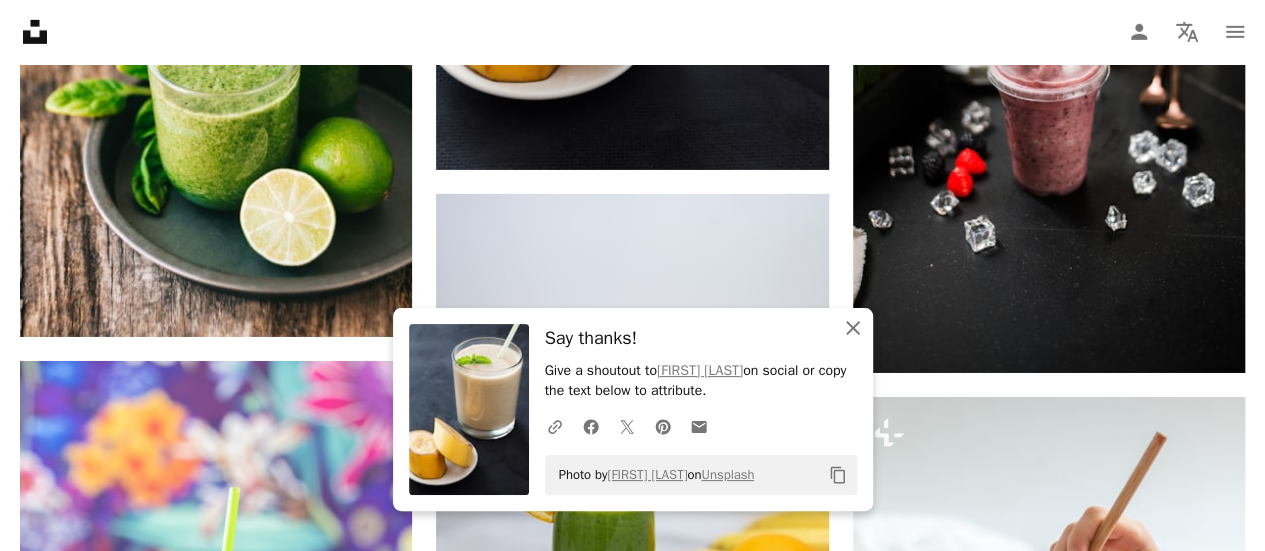 click on "An X shape Close" at bounding box center (853, 328) 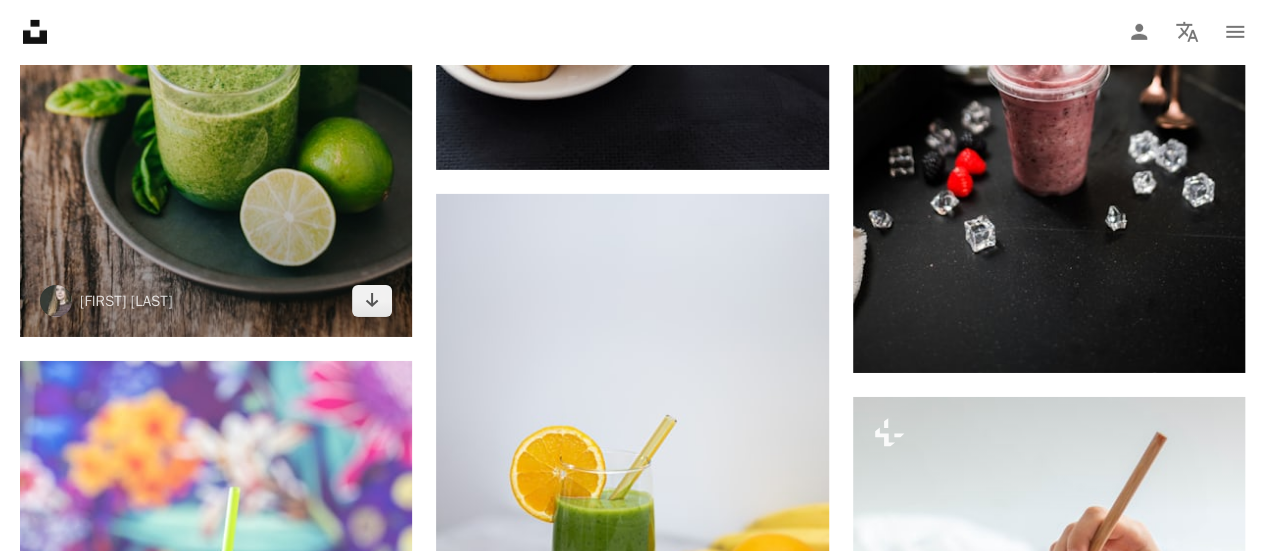 click at bounding box center (216, 42) 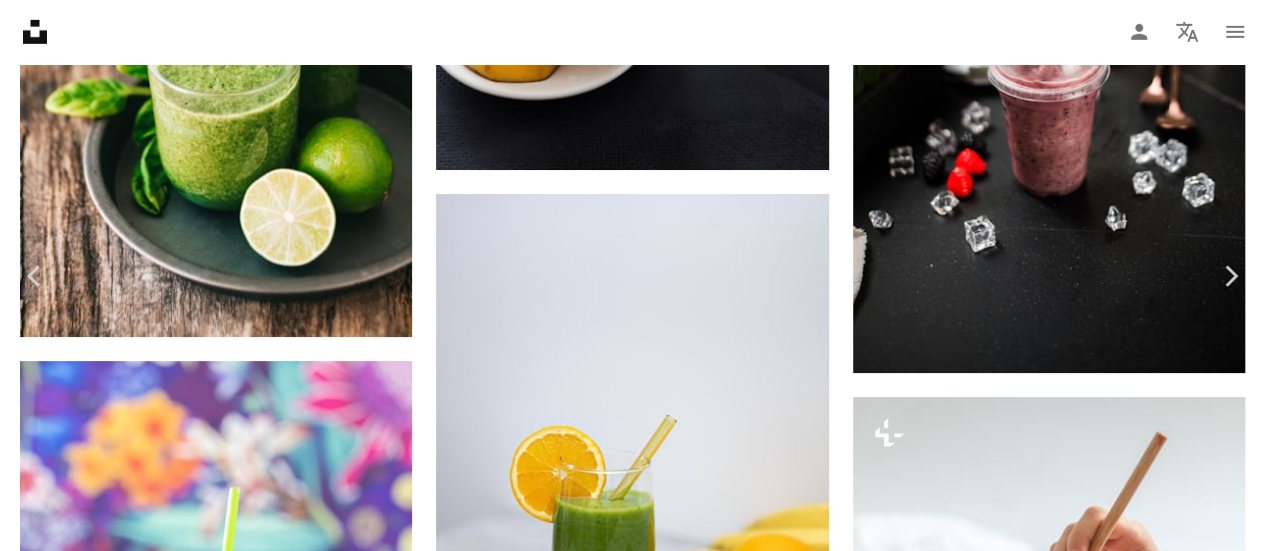 click on "An X shape" at bounding box center [20, 20] 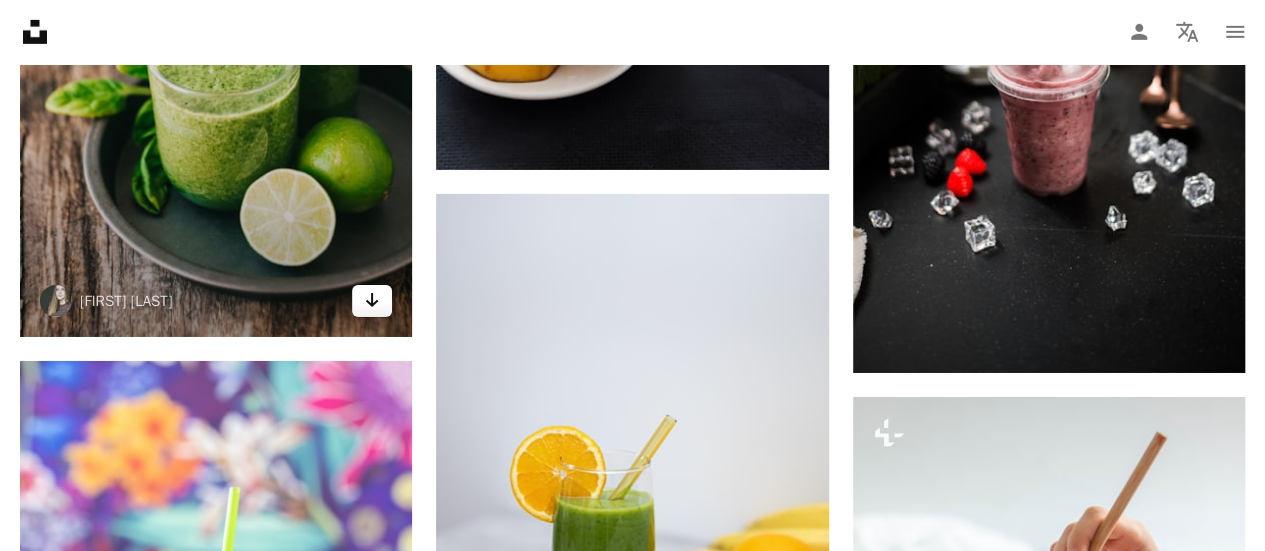click on "Arrow pointing down" at bounding box center (372, 301) 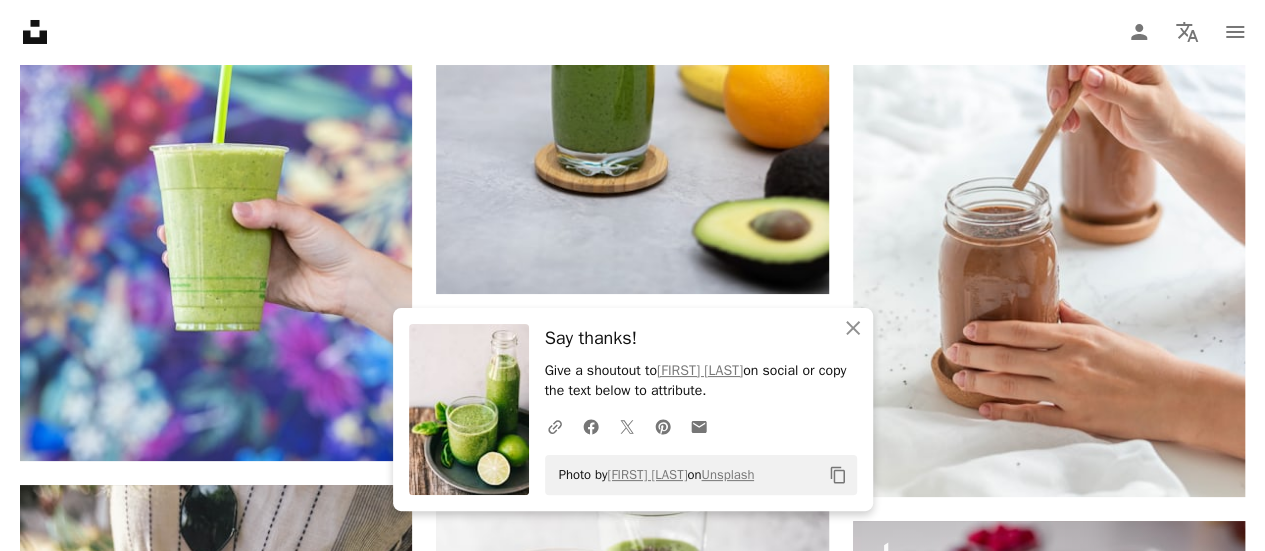 scroll, scrollTop: 15094, scrollLeft: 0, axis: vertical 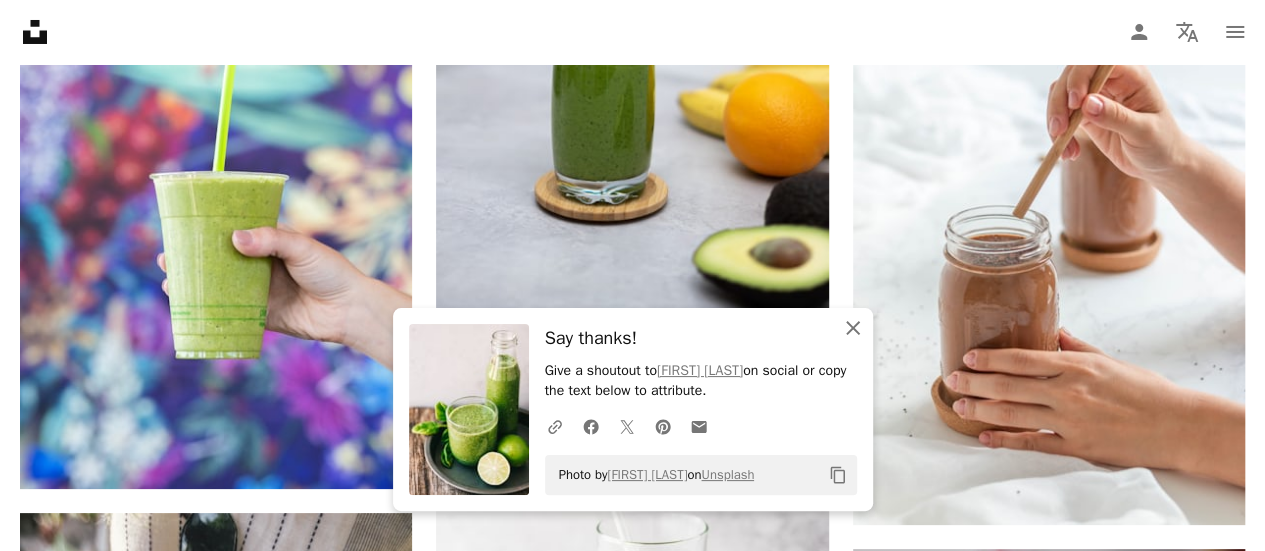 click on "An X shape" 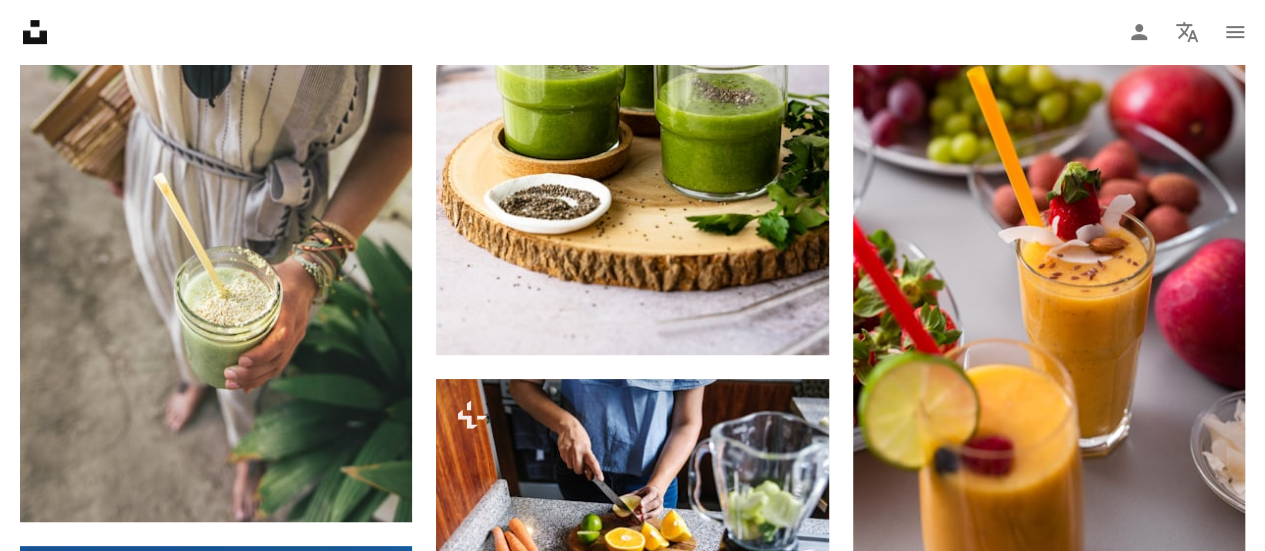 scroll, scrollTop: 15767, scrollLeft: 0, axis: vertical 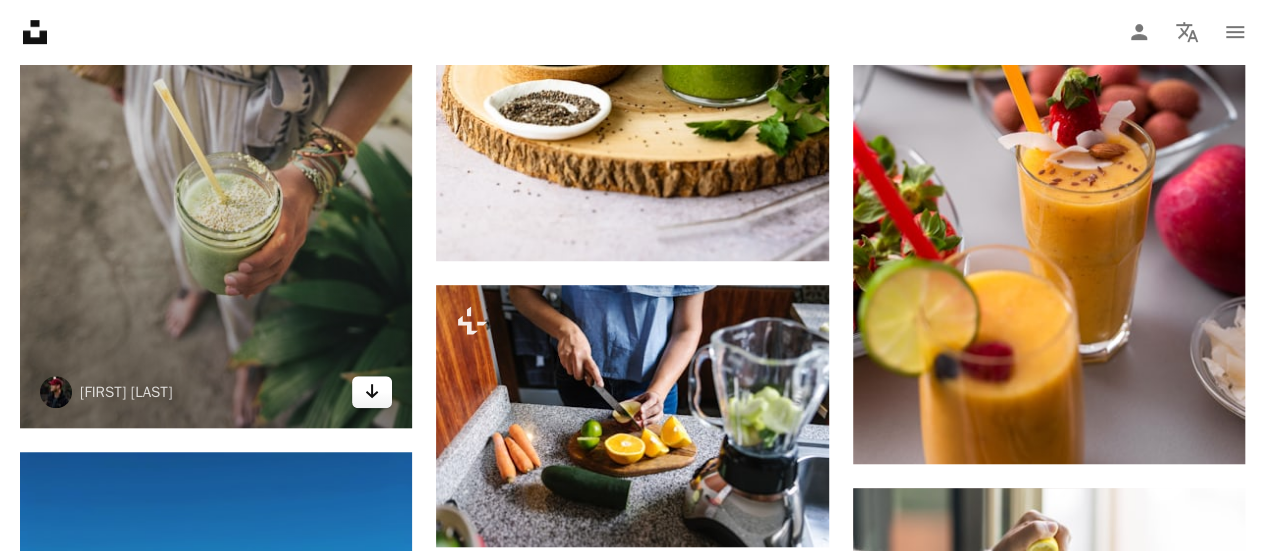 click on "Arrow pointing down" 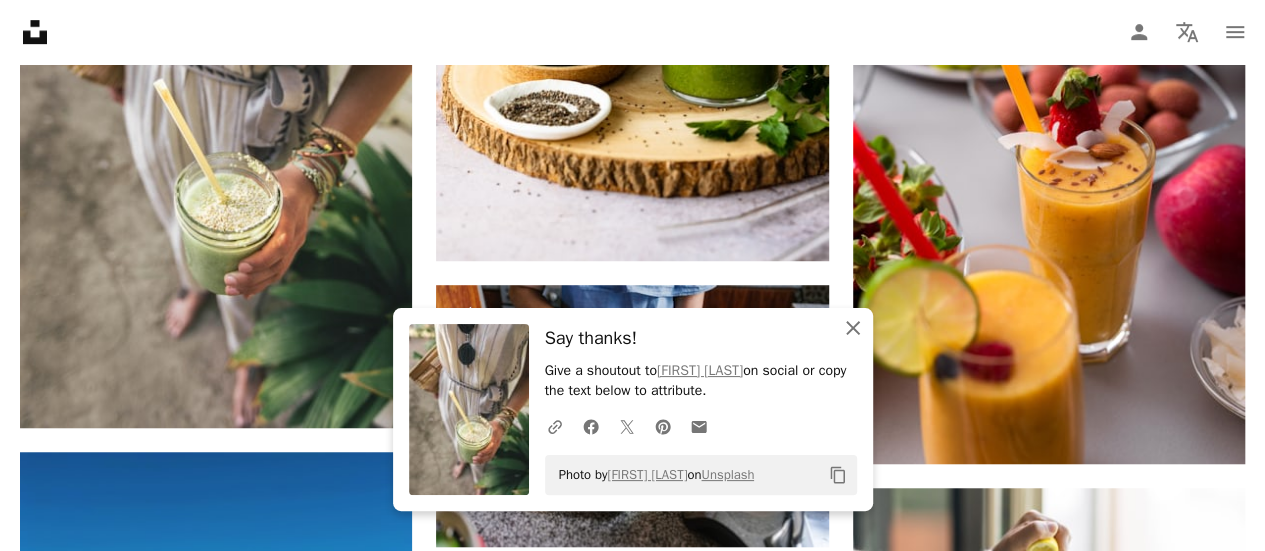 click on "An X shape" 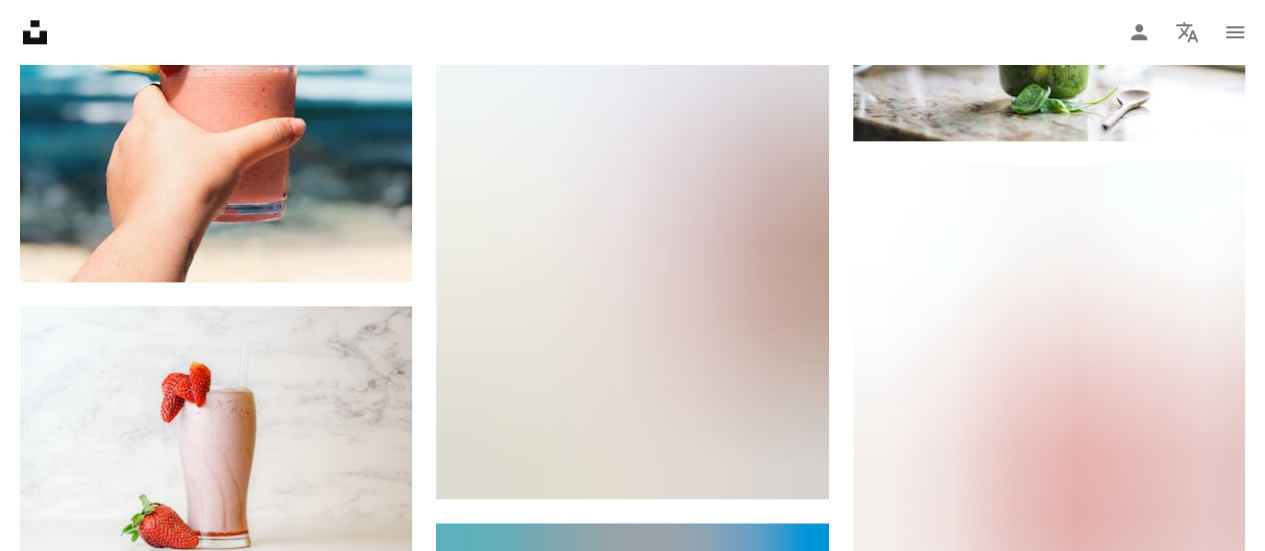 scroll, scrollTop: 16430, scrollLeft: 0, axis: vertical 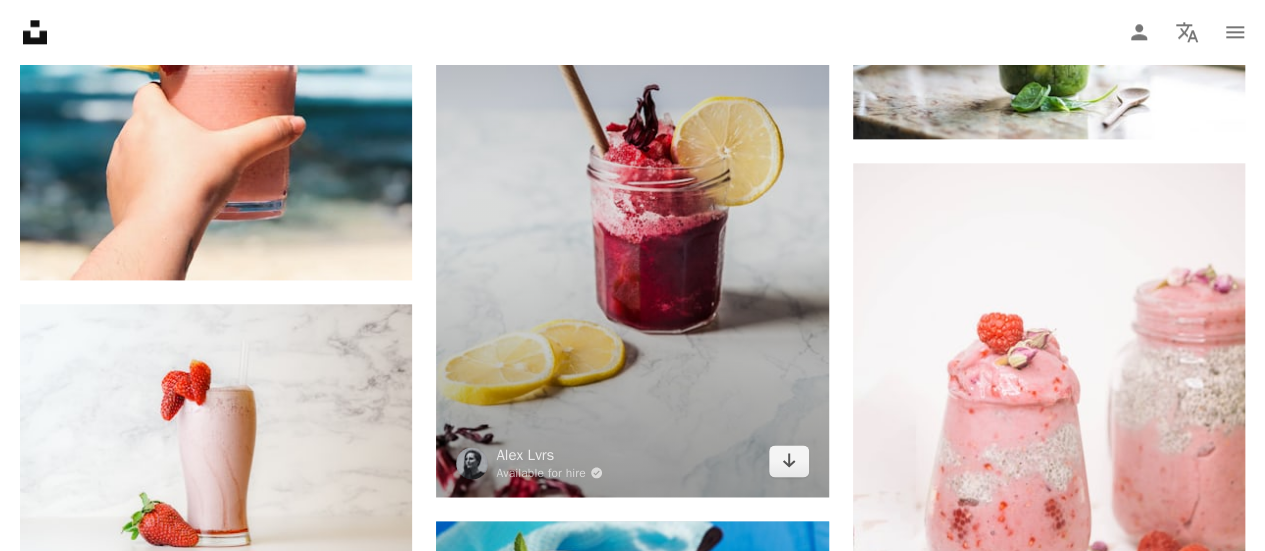 click at bounding box center [632, 202] 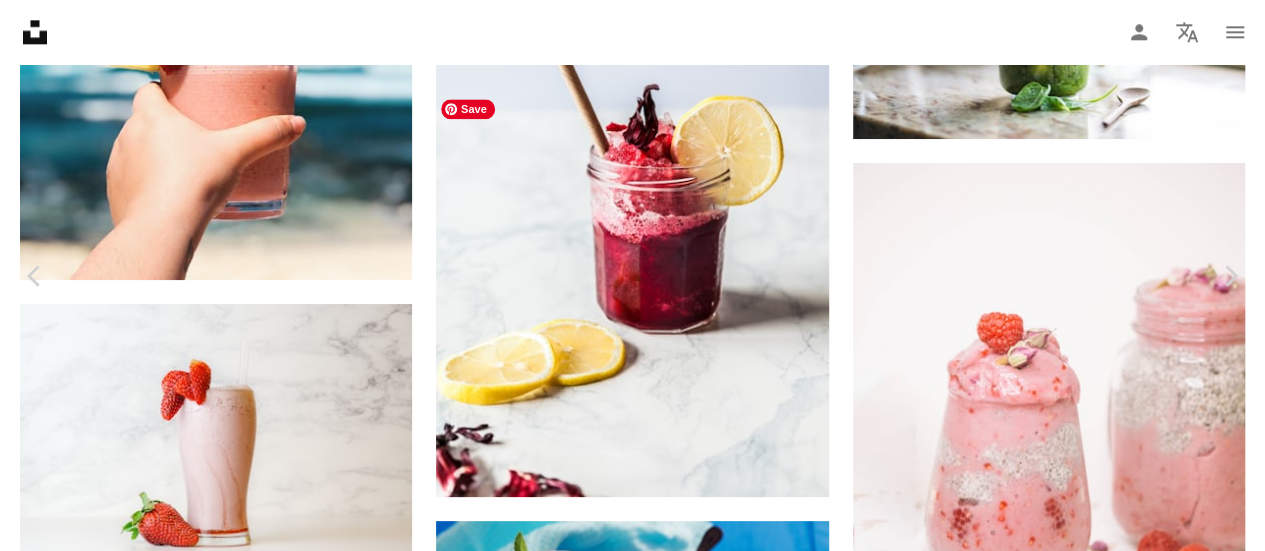 click on "An X shape" at bounding box center (20, 20) 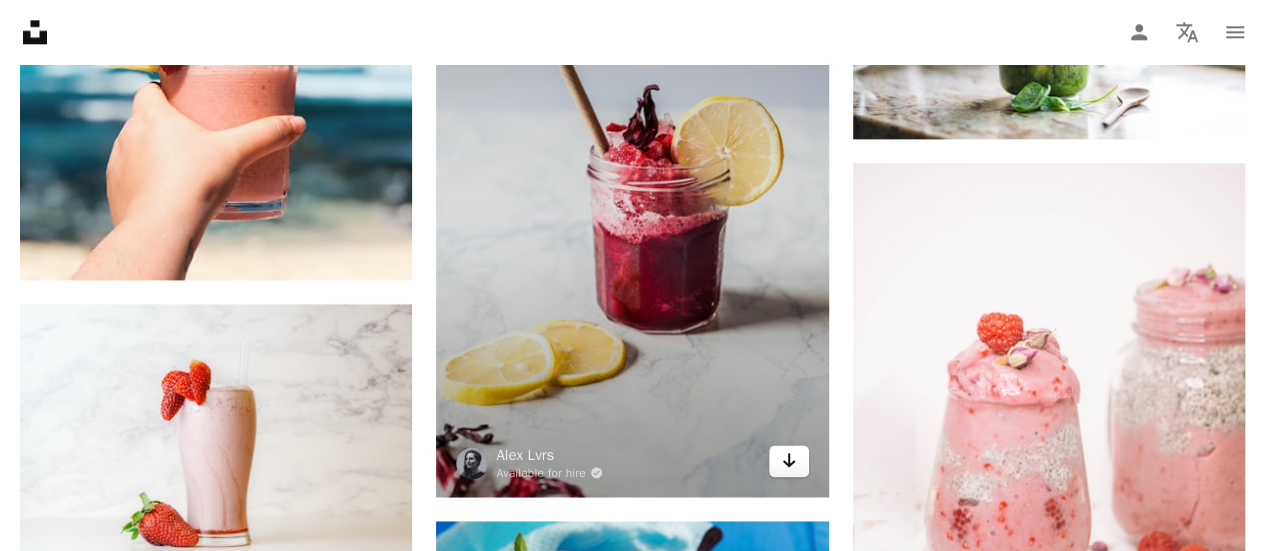 click on "Arrow pointing down" at bounding box center (789, 461) 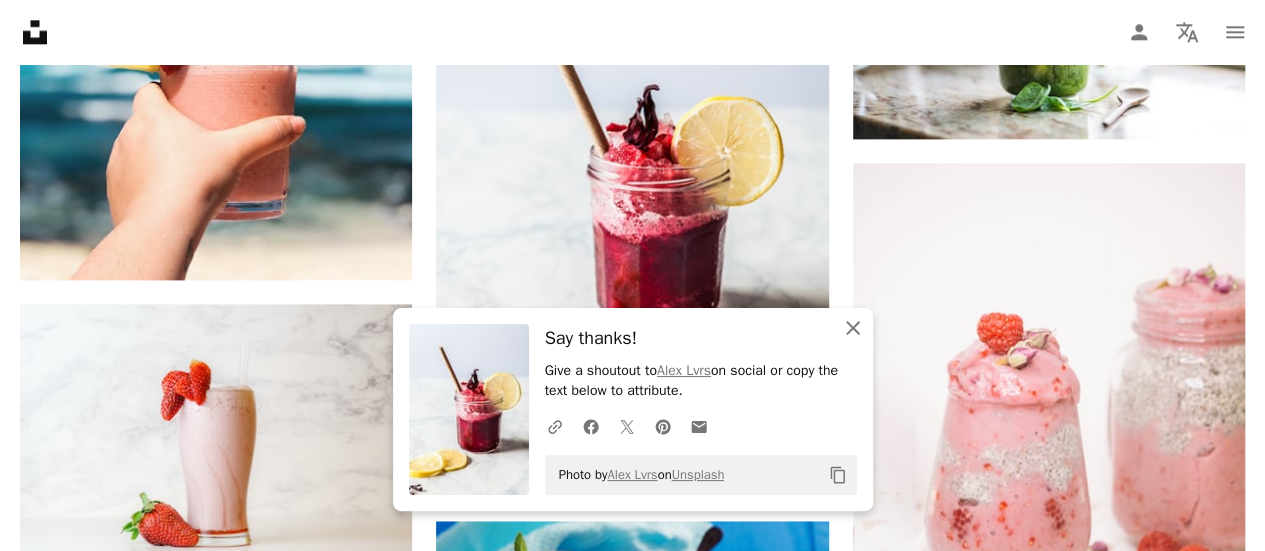 click on "An X shape Close" at bounding box center (853, 328) 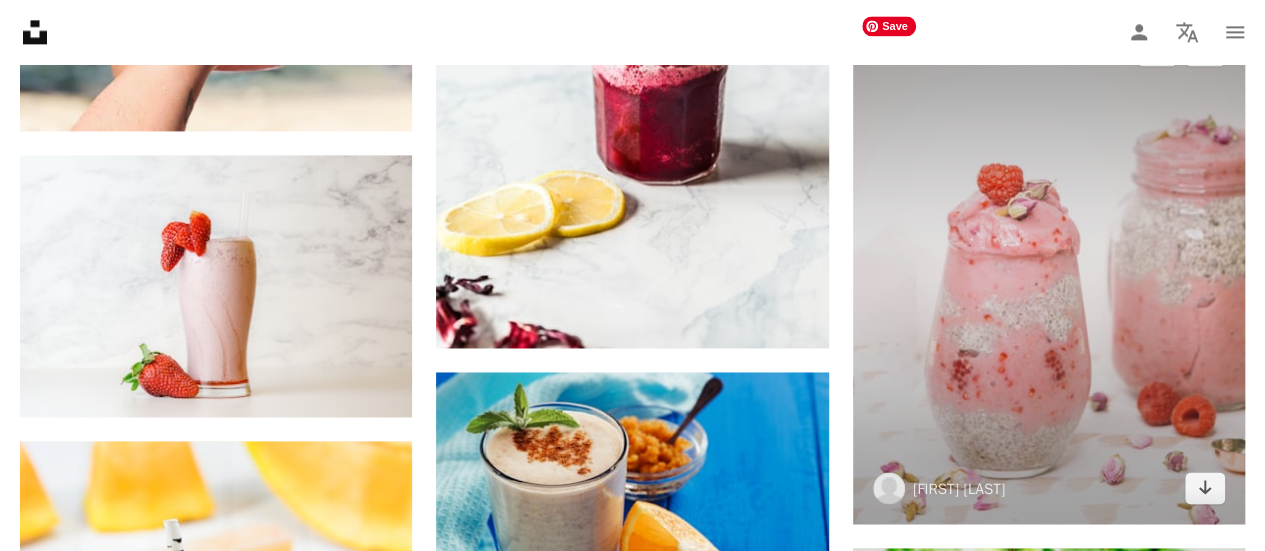 scroll, scrollTop: 16584, scrollLeft: 0, axis: vertical 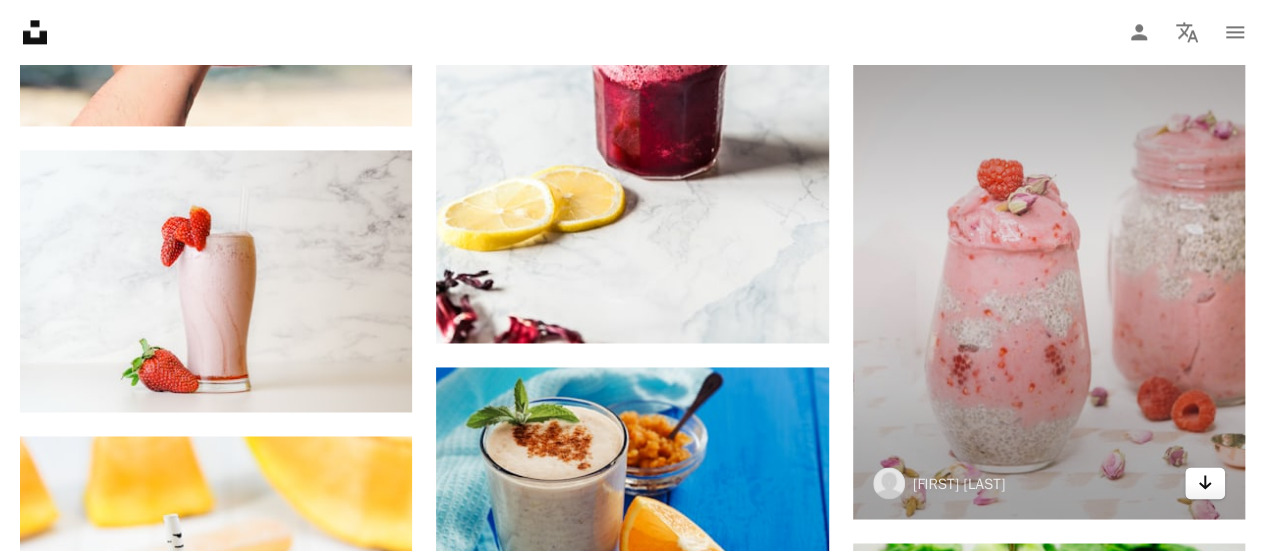 click on "Arrow pointing down" at bounding box center [1205, 483] 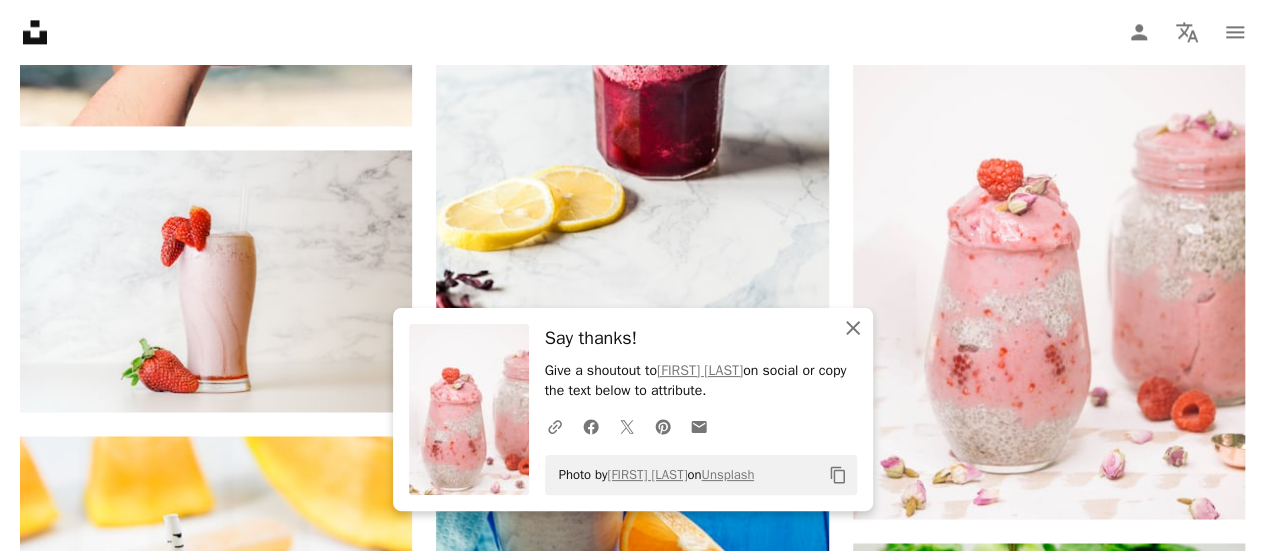 click on "An X shape" 